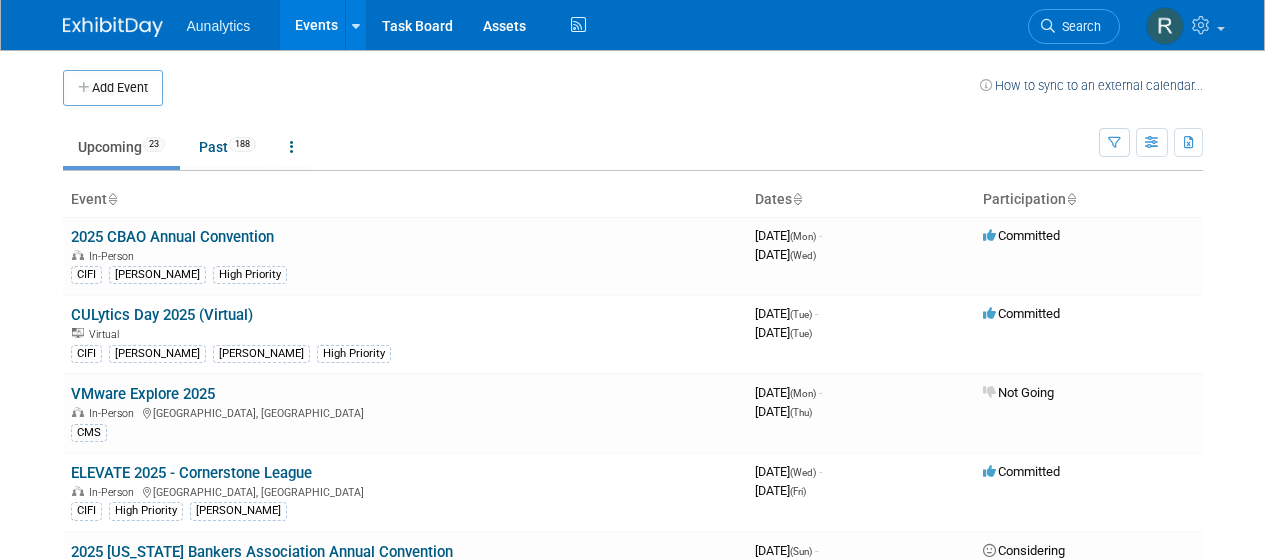 scroll, scrollTop: 0, scrollLeft: 0, axis: both 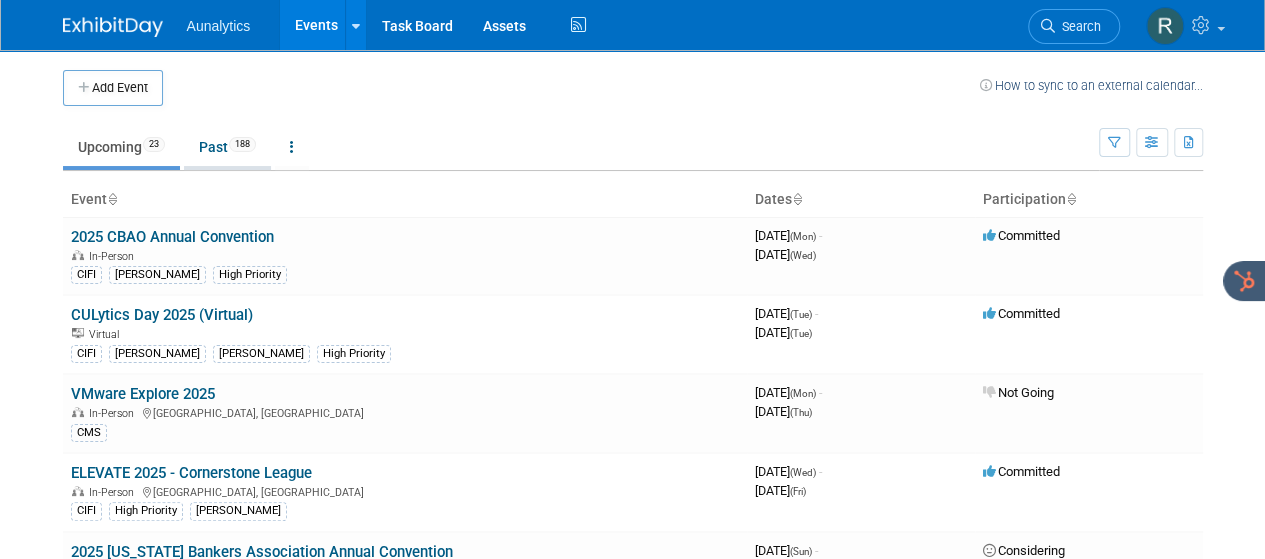 click on "Past
188" at bounding box center [227, 147] 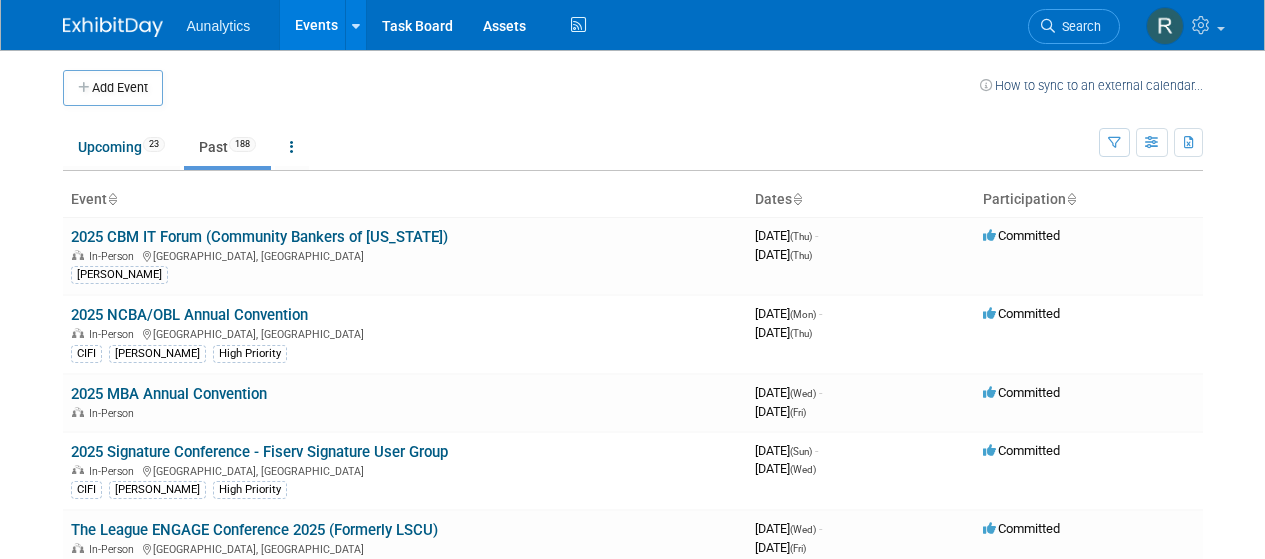 scroll, scrollTop: 0, scrollLeft: 0, axis: both 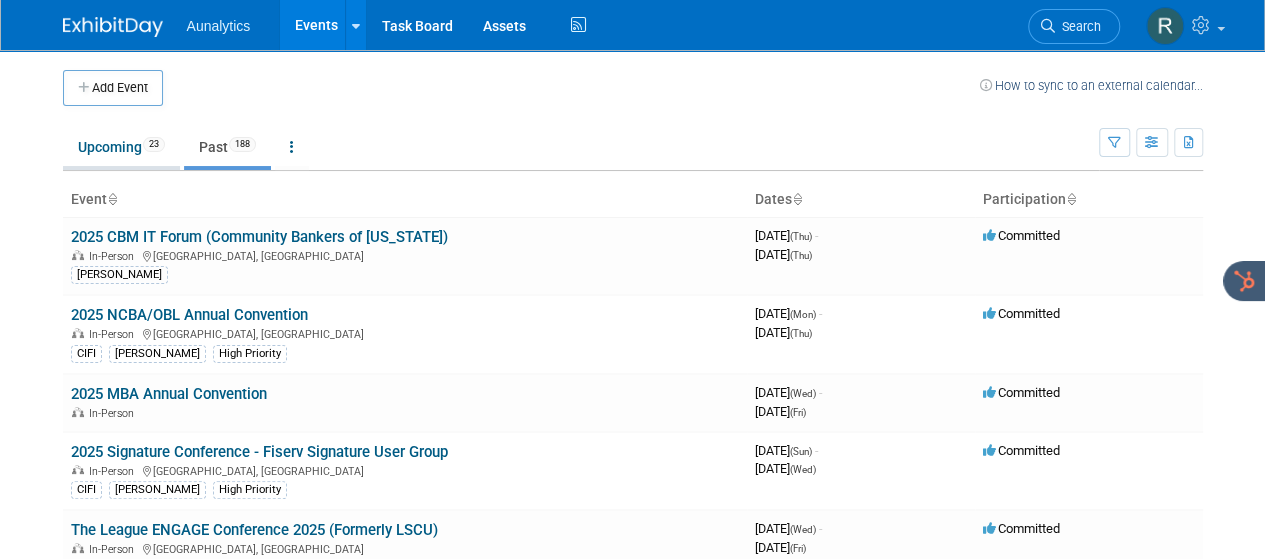 click on "Upcoming
23" at bounding box center (121, 147) 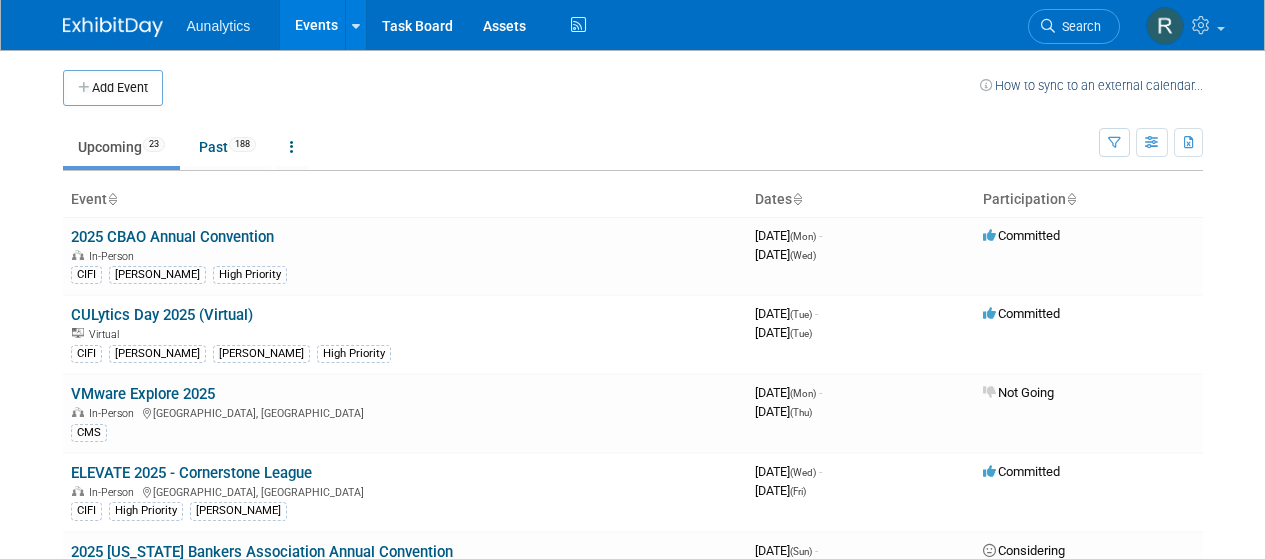 scroll, scrollTop: 0, scrollLeft: 0, axis: both 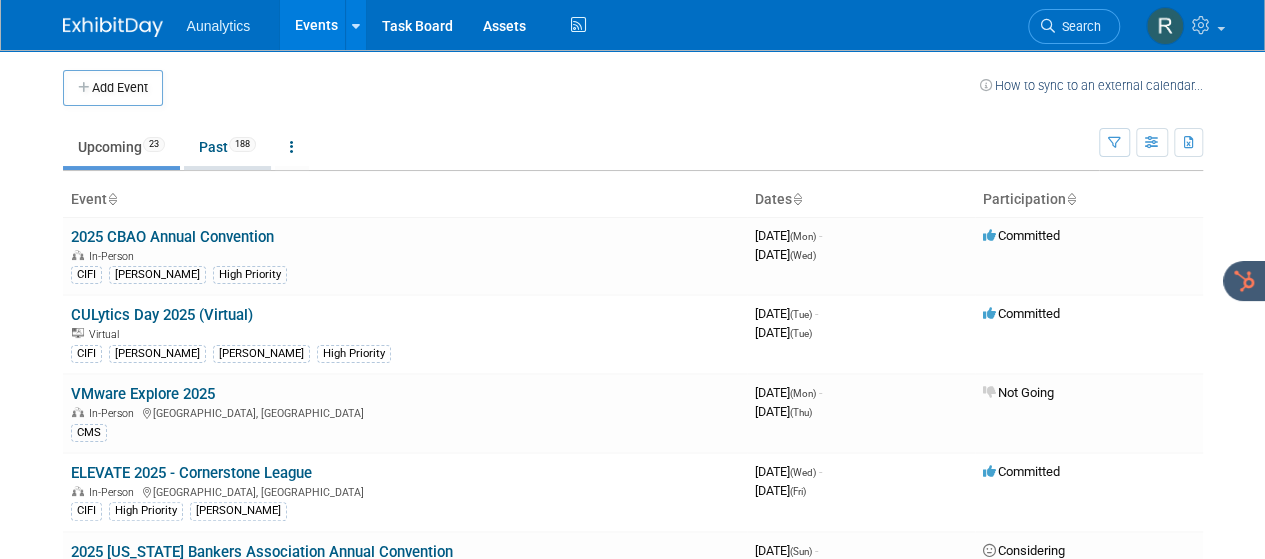 click on "Past
188" at bounding box center (227, 147) 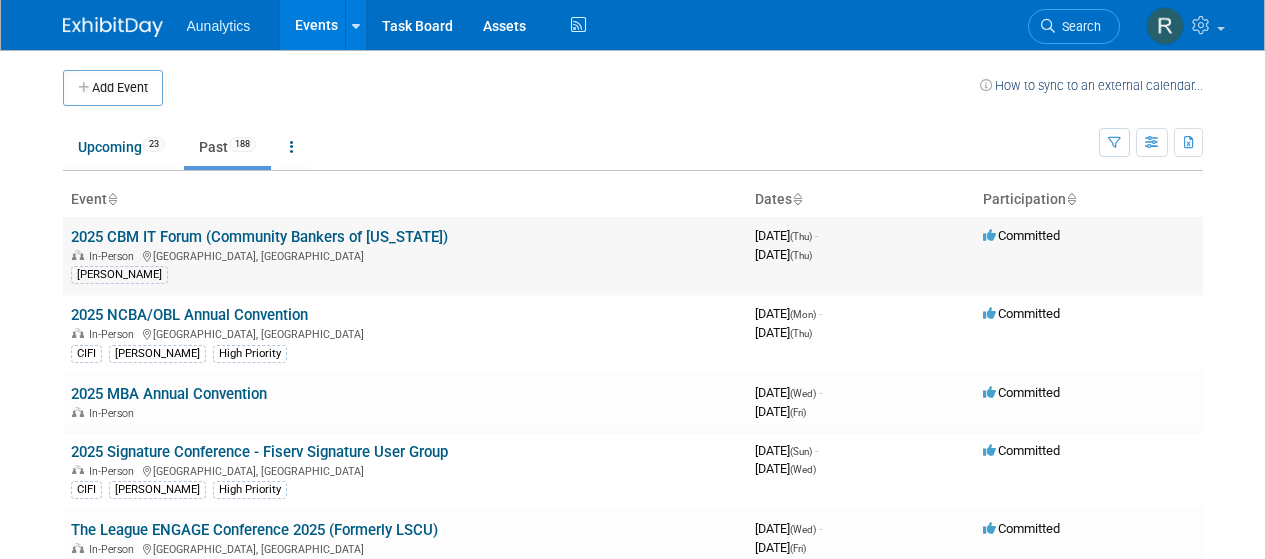 scroll, scrollTop: 0, scrollLeft: 0, axis: both 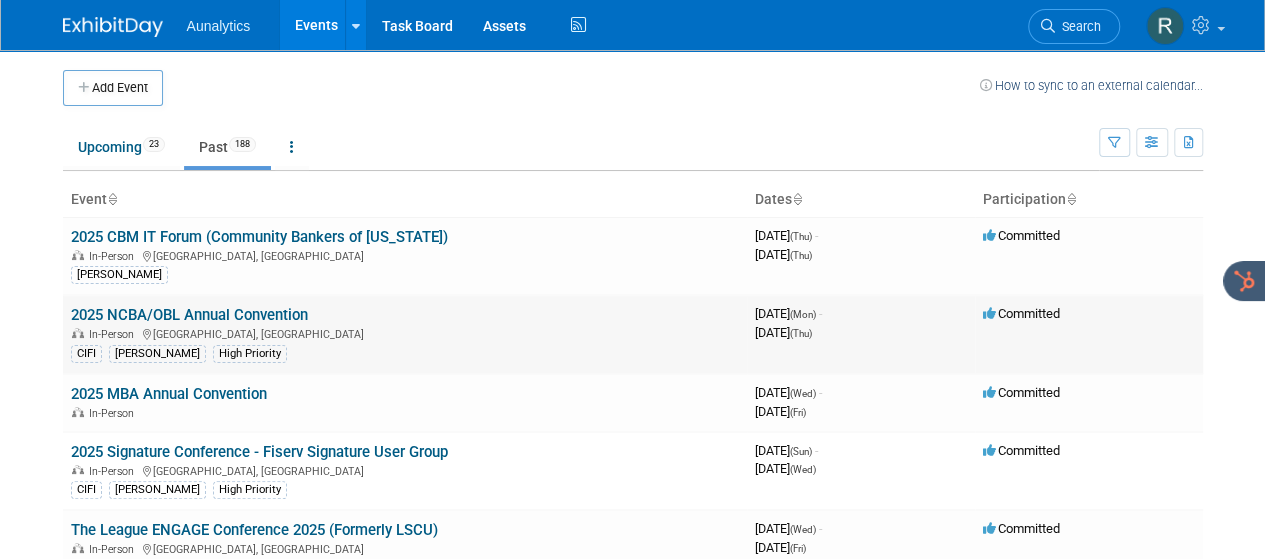 click on "2025 NCBA/OBL Annual Convention" at bounding box center [189, 315] 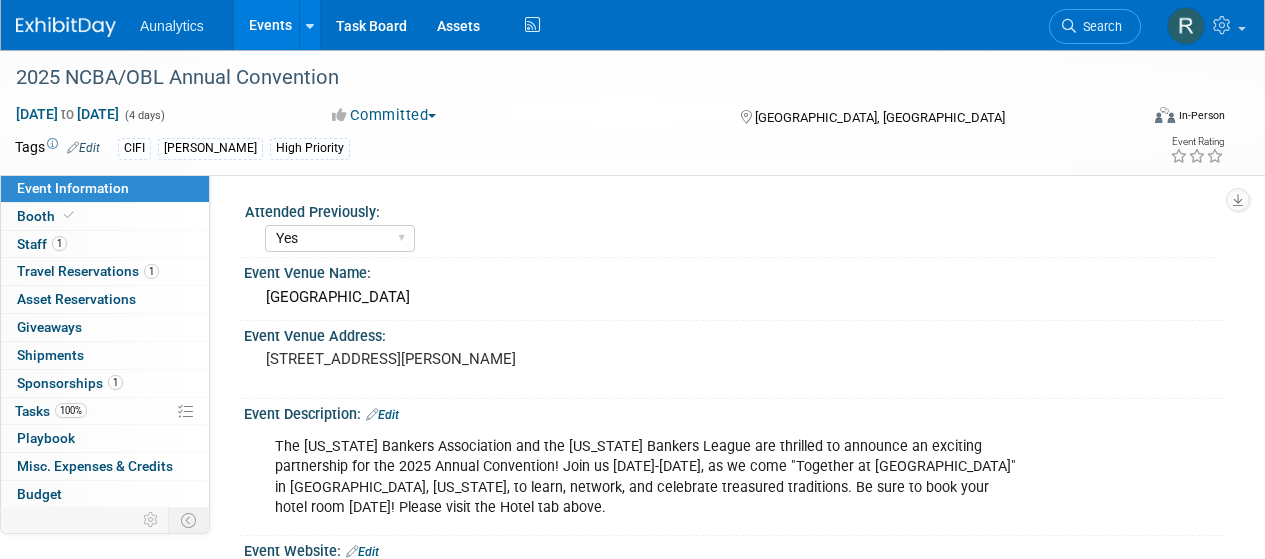 select on "Yes" 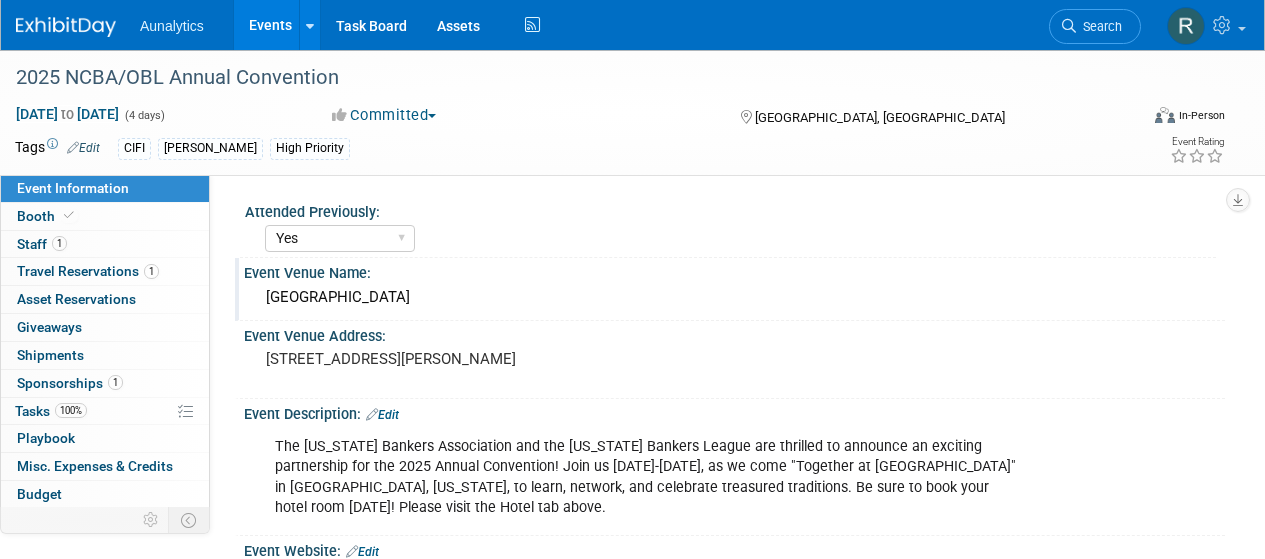 scroll, scrollTop: 0, scrollLeft: 0, axis: both 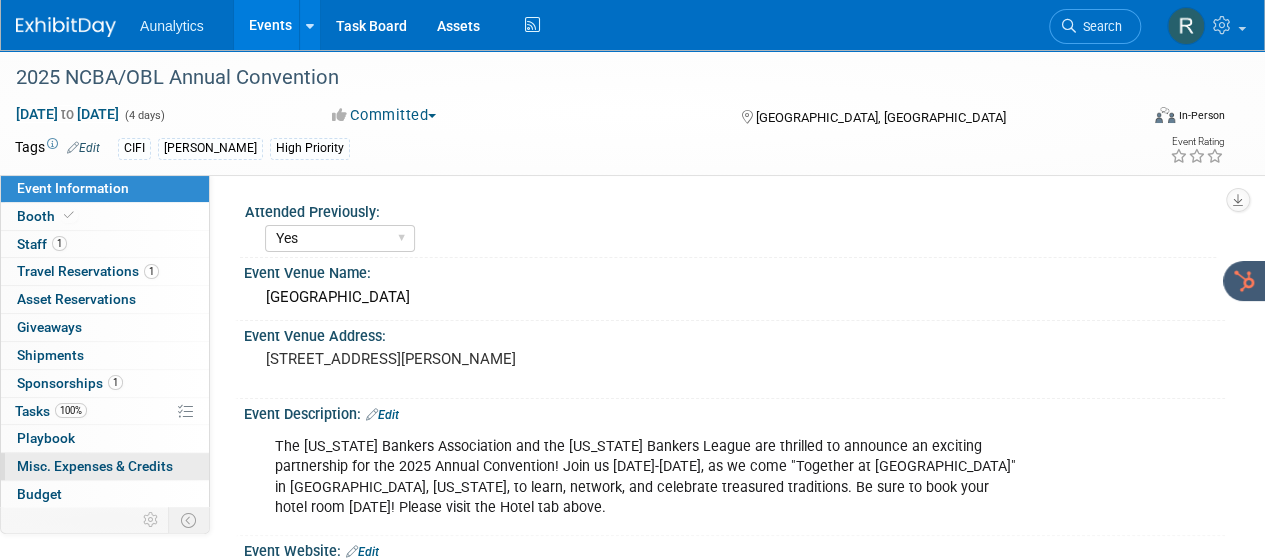 click on "0
Misc. Expenses & Credits 0" at bounding box center (105, 466) 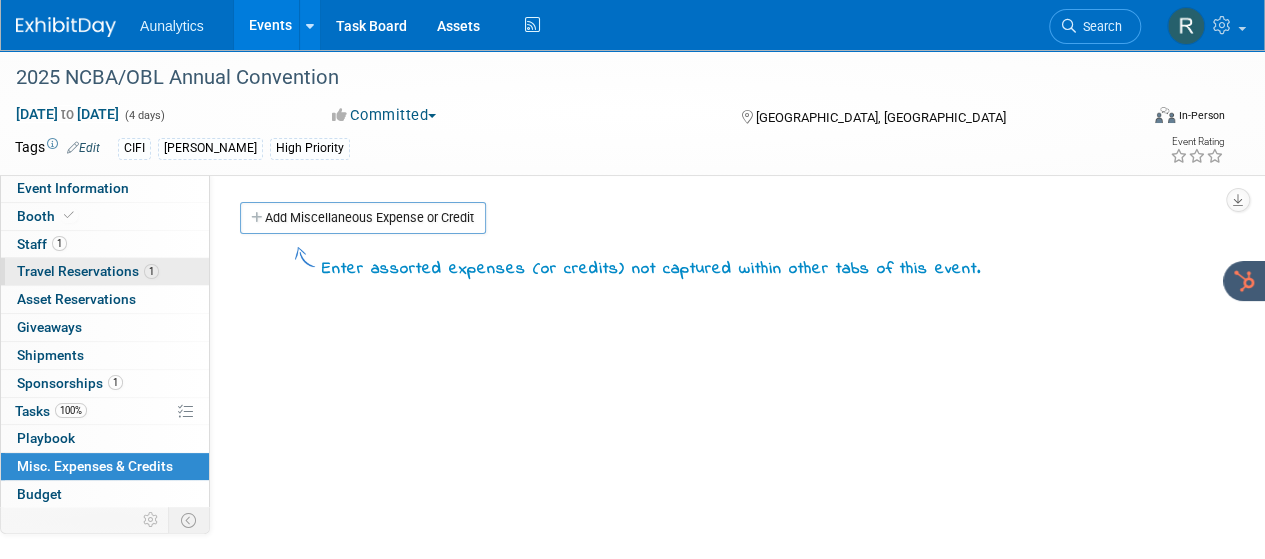click on "Travel Reservations 1" at bounding box center (88, 271) 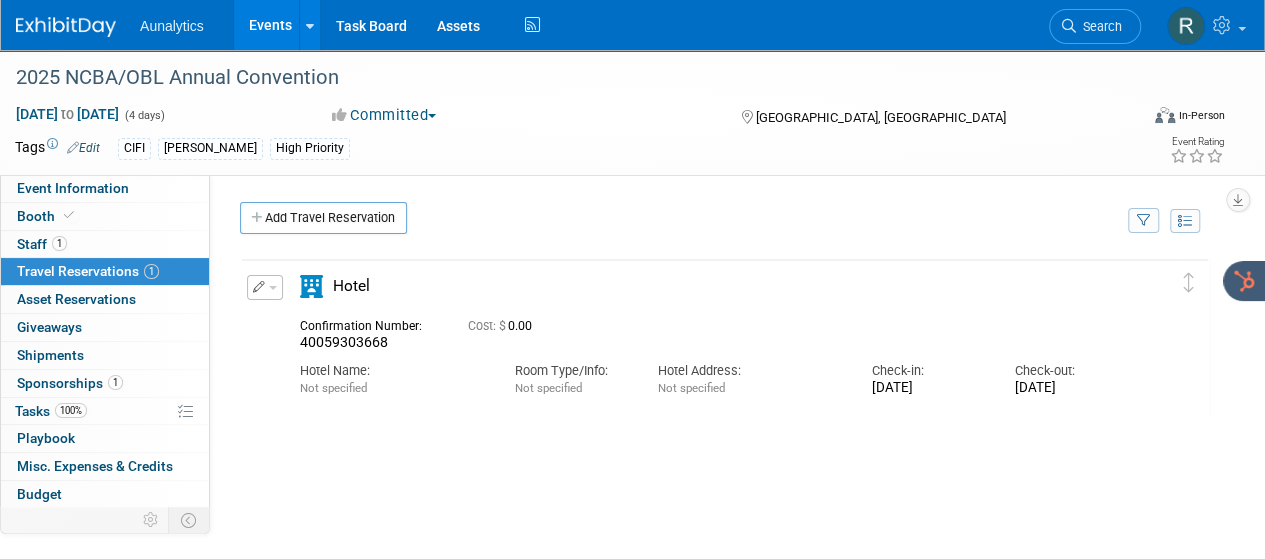 click on "Hotel" at bounding box center [385, 292] 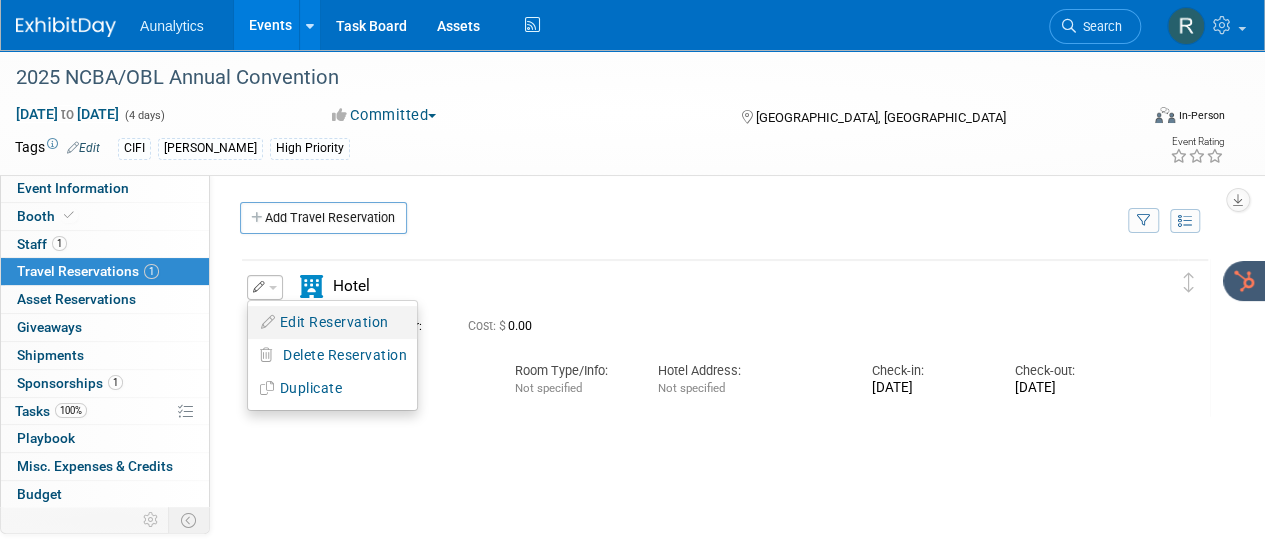 click at bounding box center (269, 322) 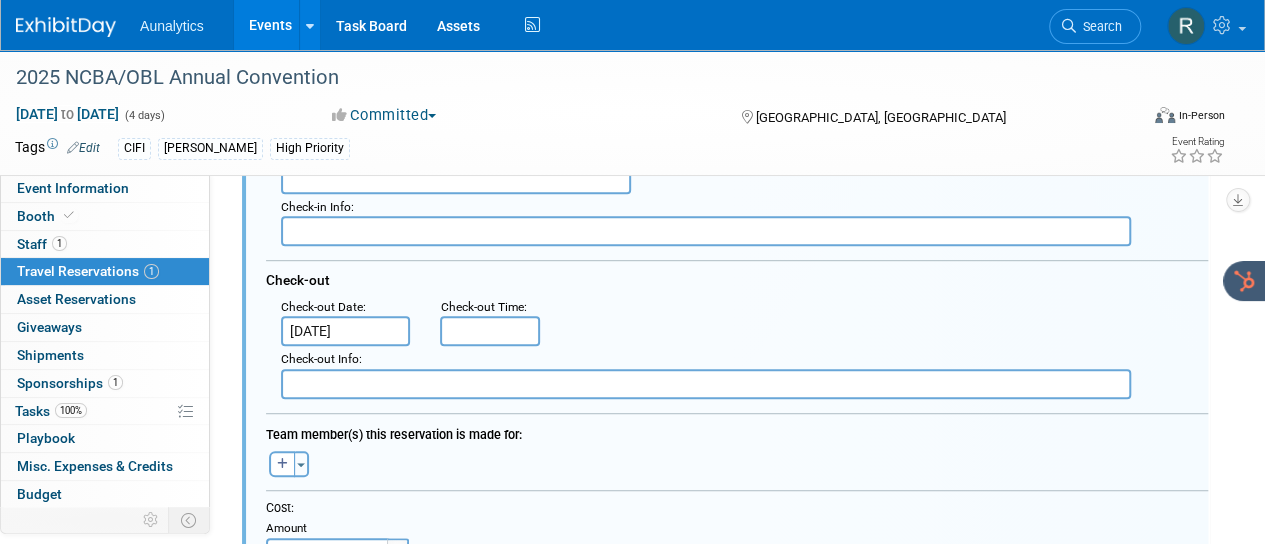 scroll, scrollTop: 532, scrollLeft: 0, axis: vertical 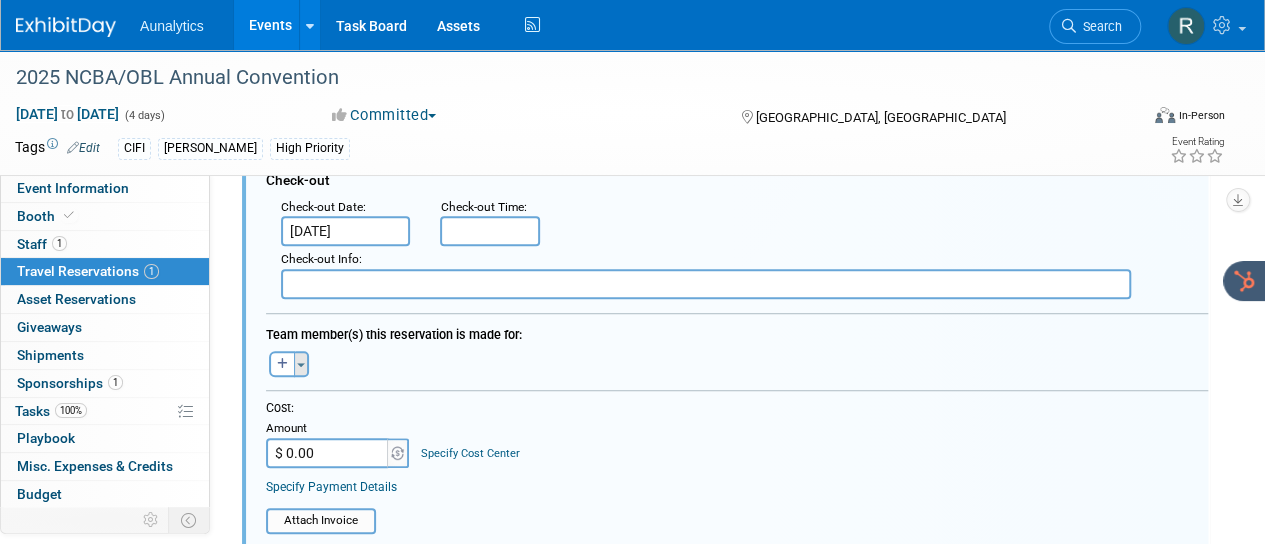 click at bounding box center (301, 365) 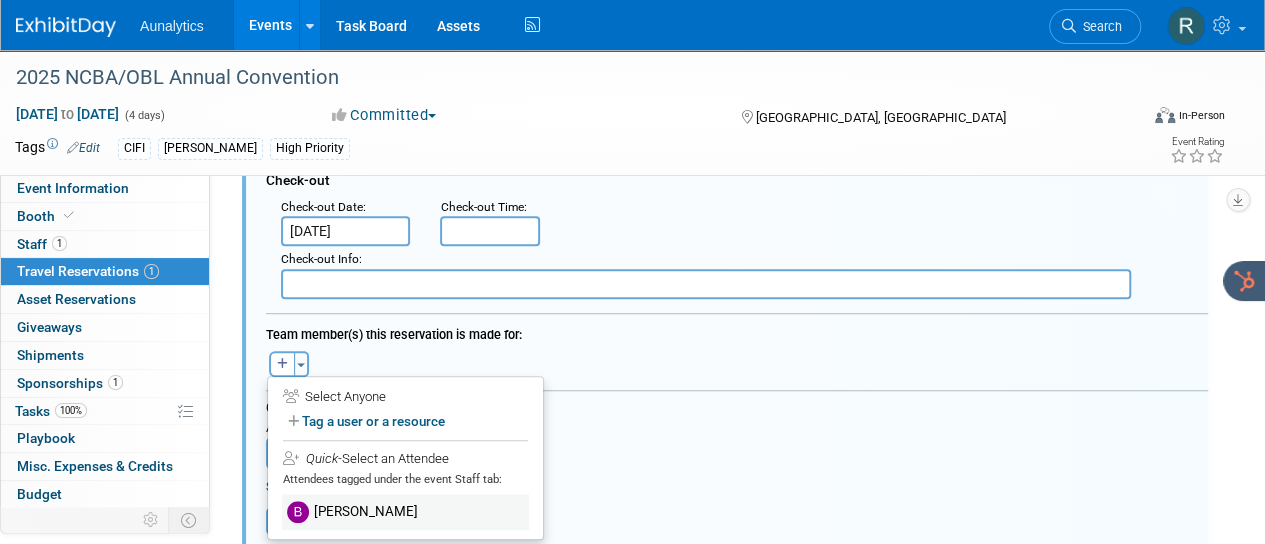 click on "[PERSON_NAME]" at bounding box center (405, 512) 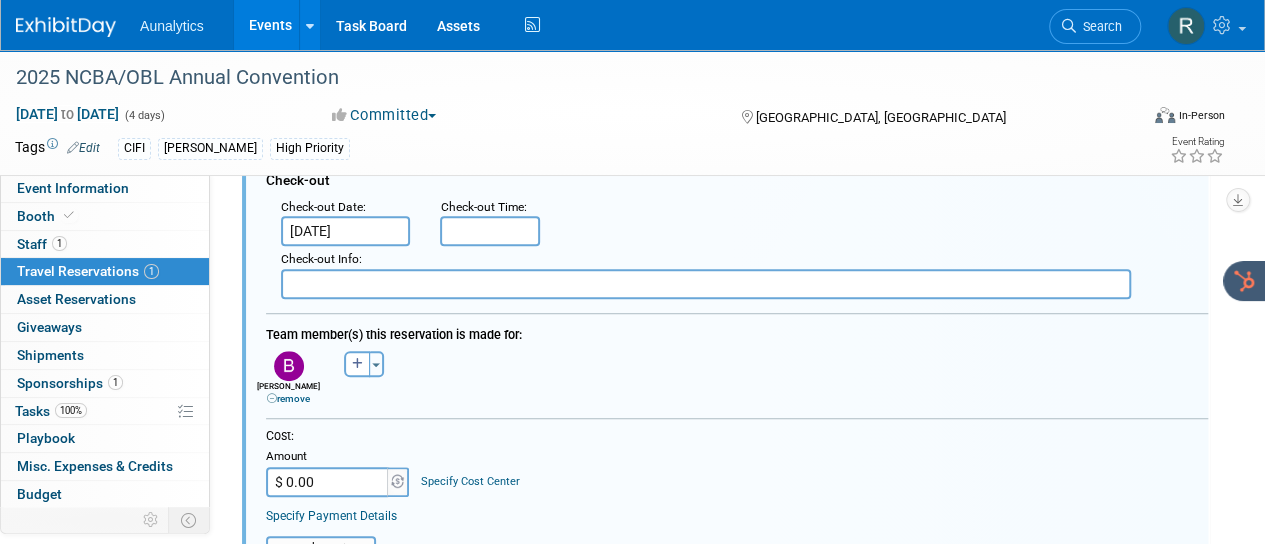 click on "$ 0.00" at bounding box center [328, 482] 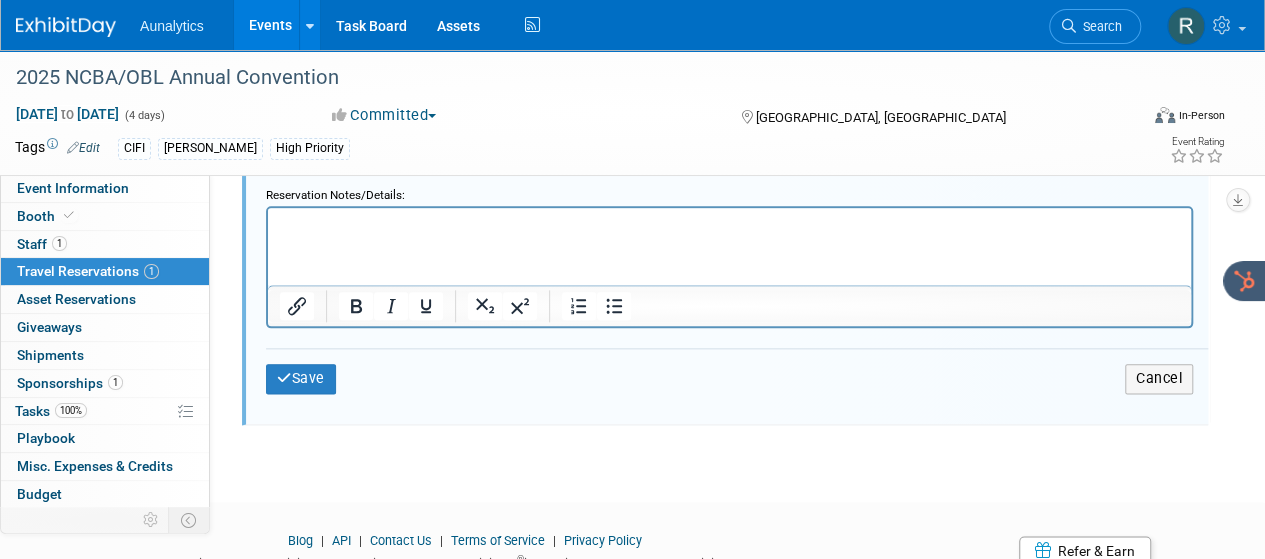 scroll, scrollTop: 1032, scrollLeft: 0, axis: vertical 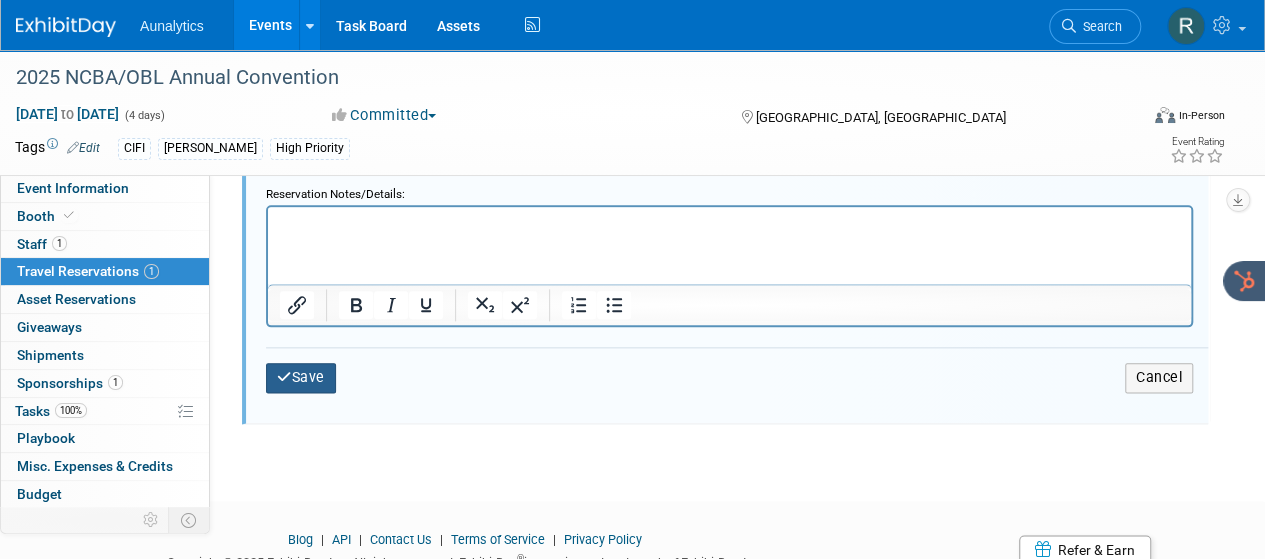 type on "$ 1,908.00" 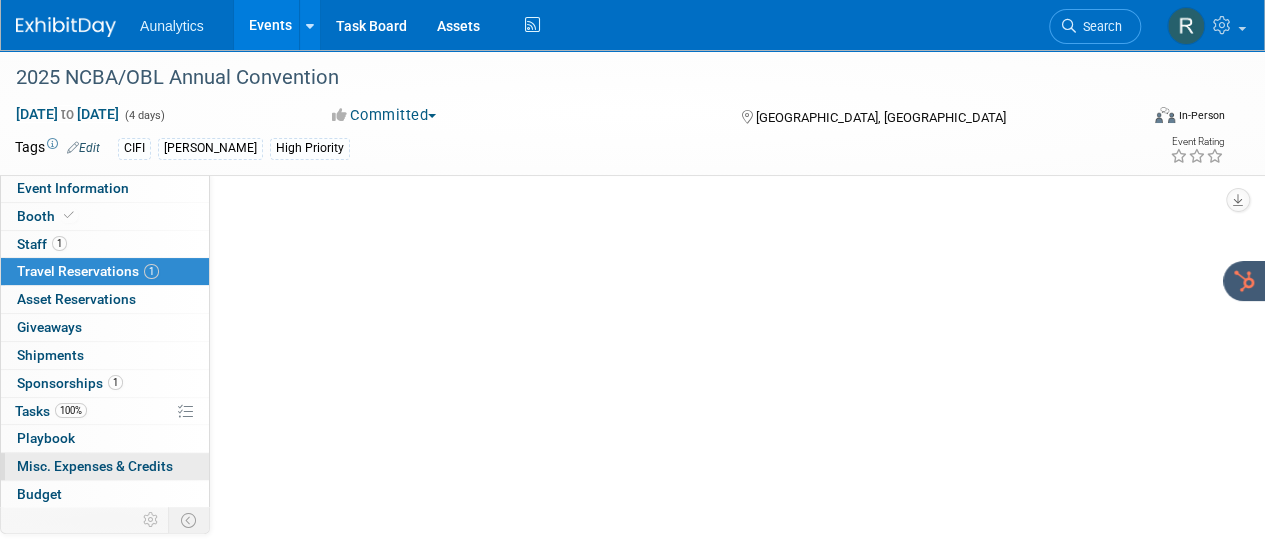 scroll, scrollTop: 32, scrollLeft: 0, axis: vertical 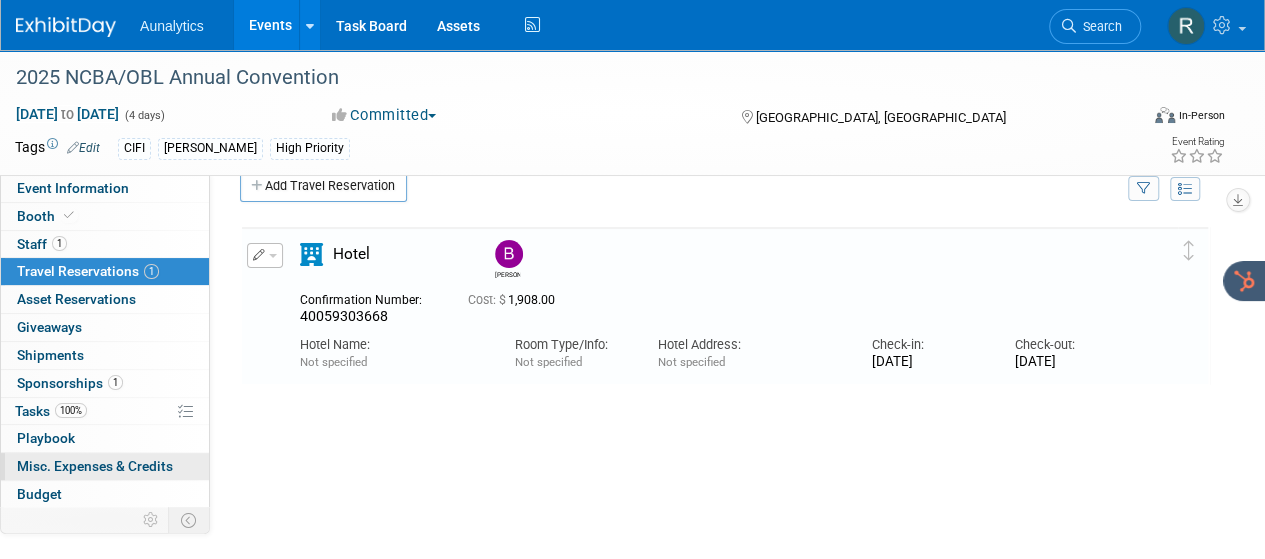 click on "Misc. Expenses & Credits 0" at bounding box center [95, 466] 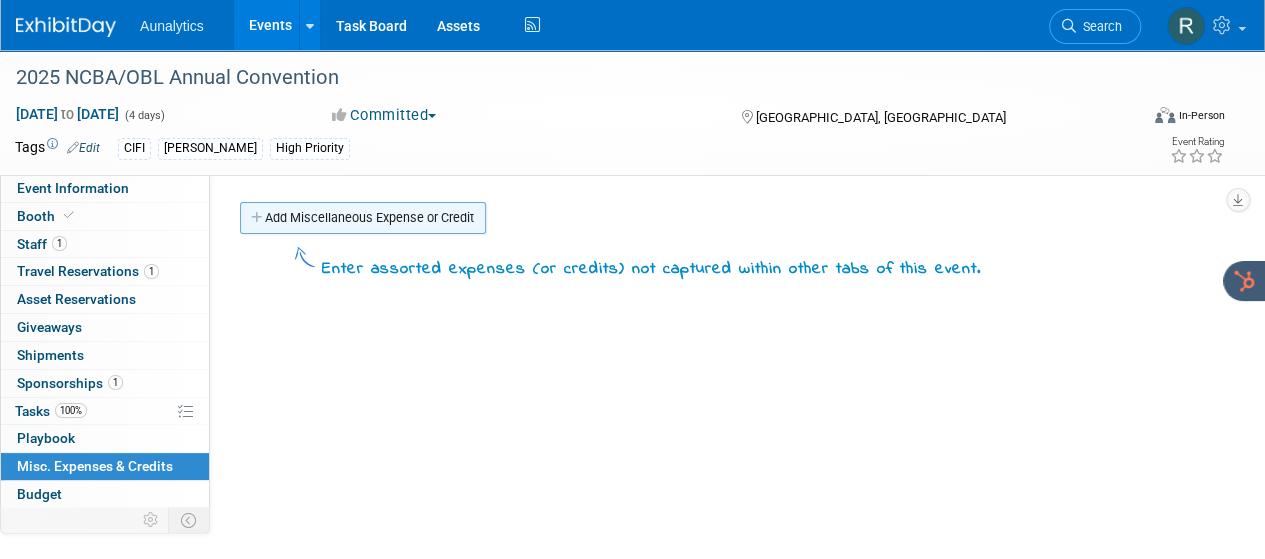 click on "Add Miscellaneous Expense or Credit" at bounding box center [363, 218] 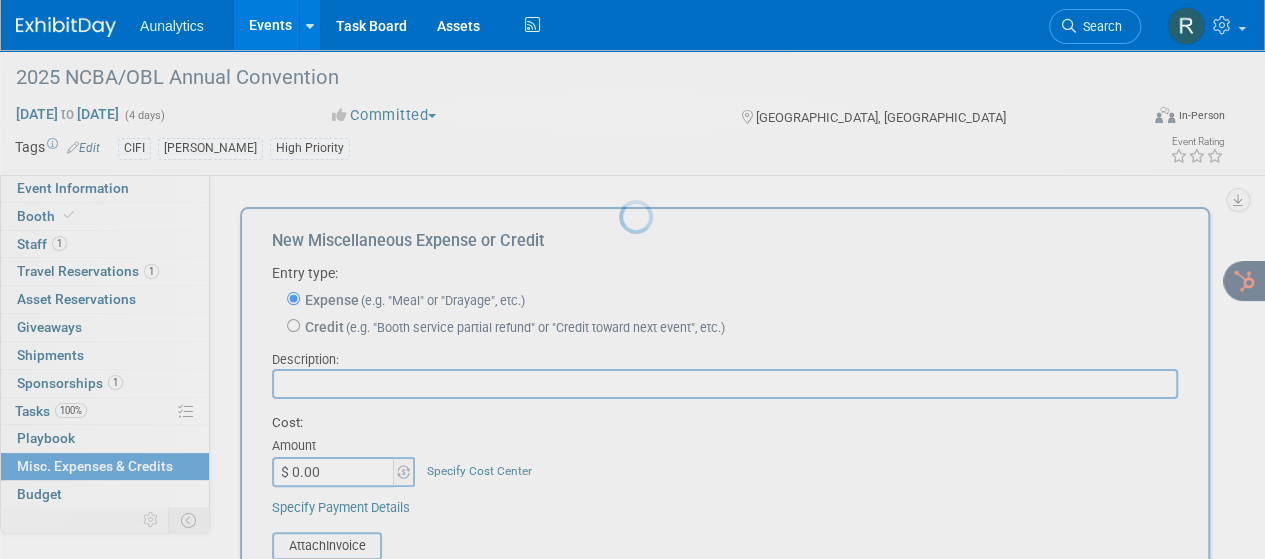 scroll, scrollTop: 0, scrollLeft: 0, axis: both 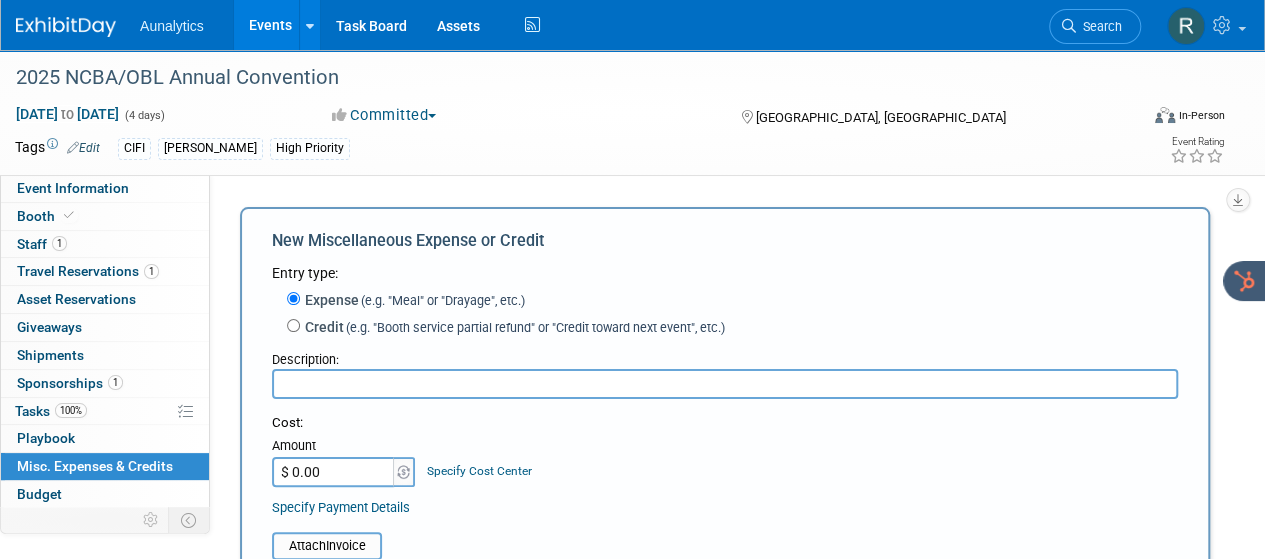 click at bounding box center [725, 384] 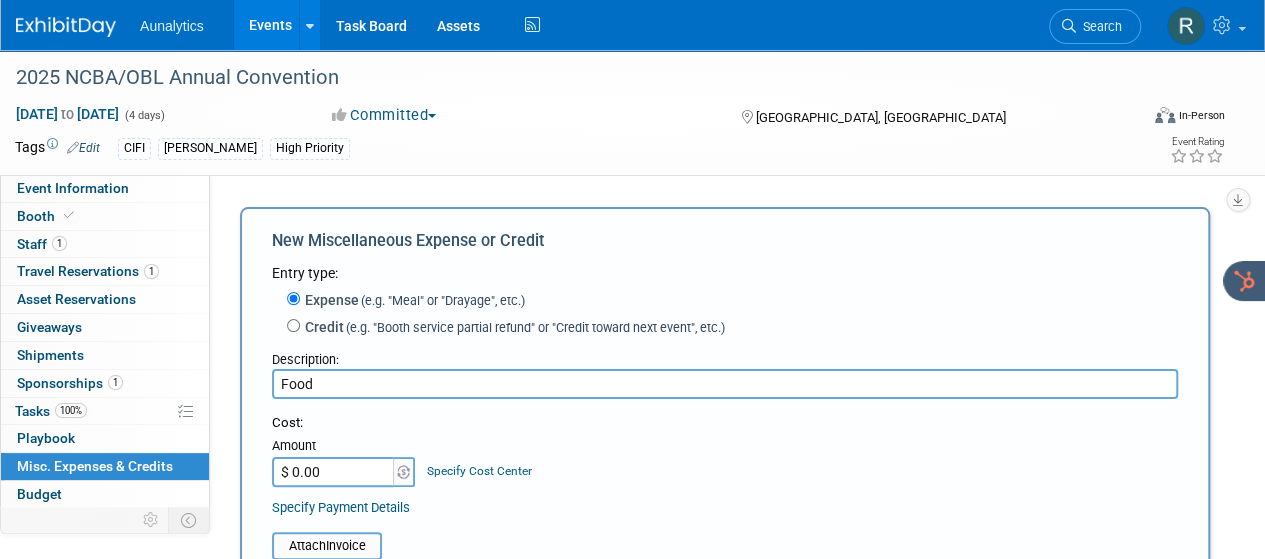 type on "Food" 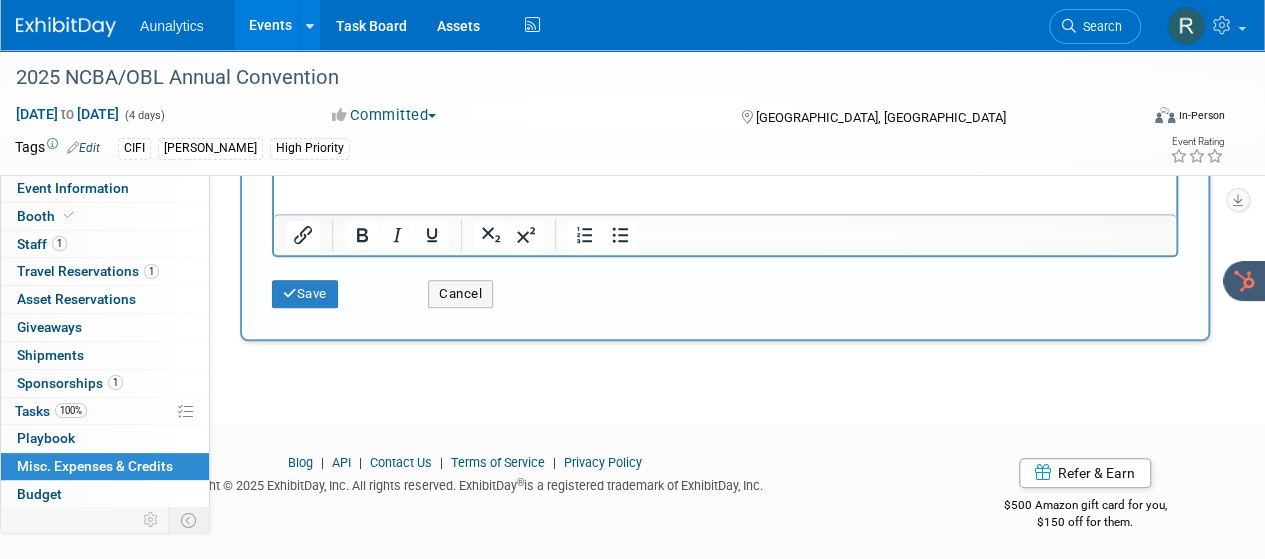 scroll, scrollTop: 562, scrollLeft: 0, axis: vertical 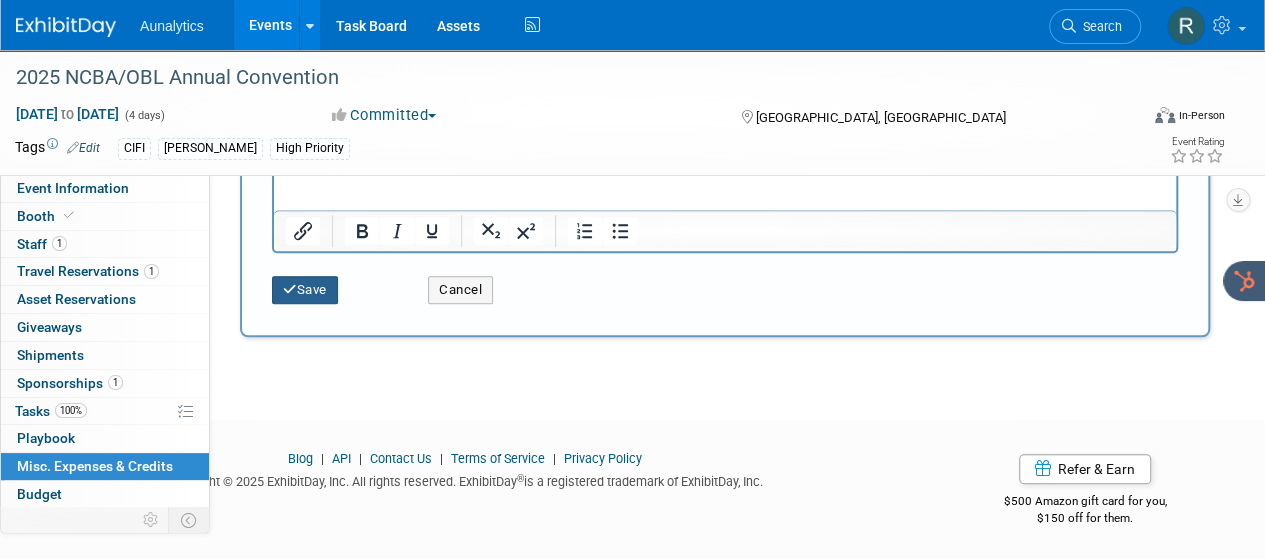type on "$ 400.00" 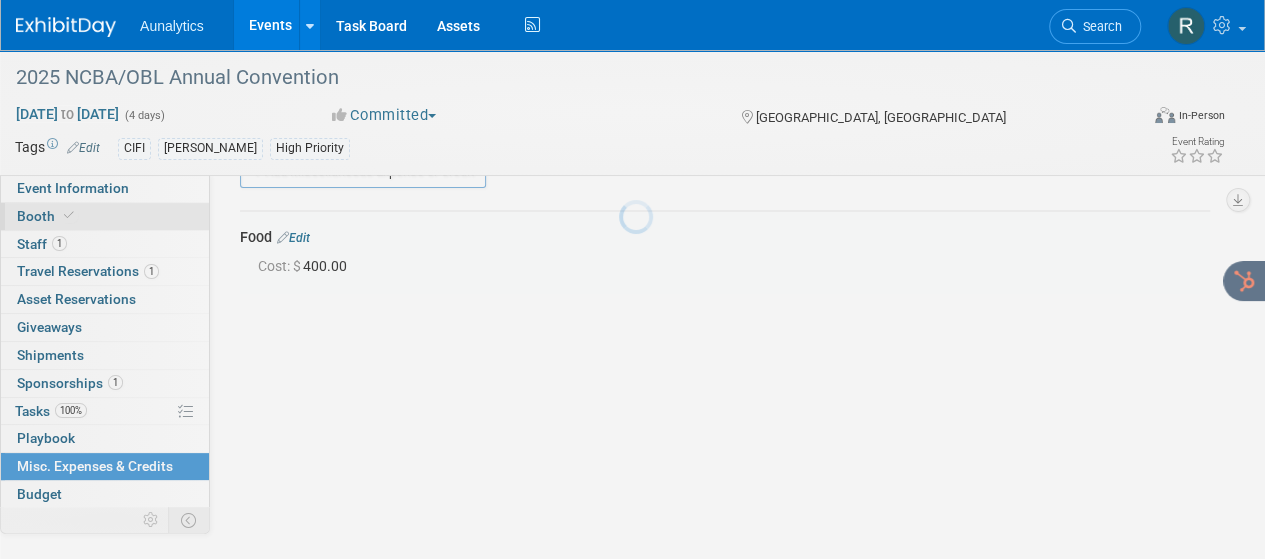 scroll, scrollTop: 44, scrollLeft: 0, axis: vertical 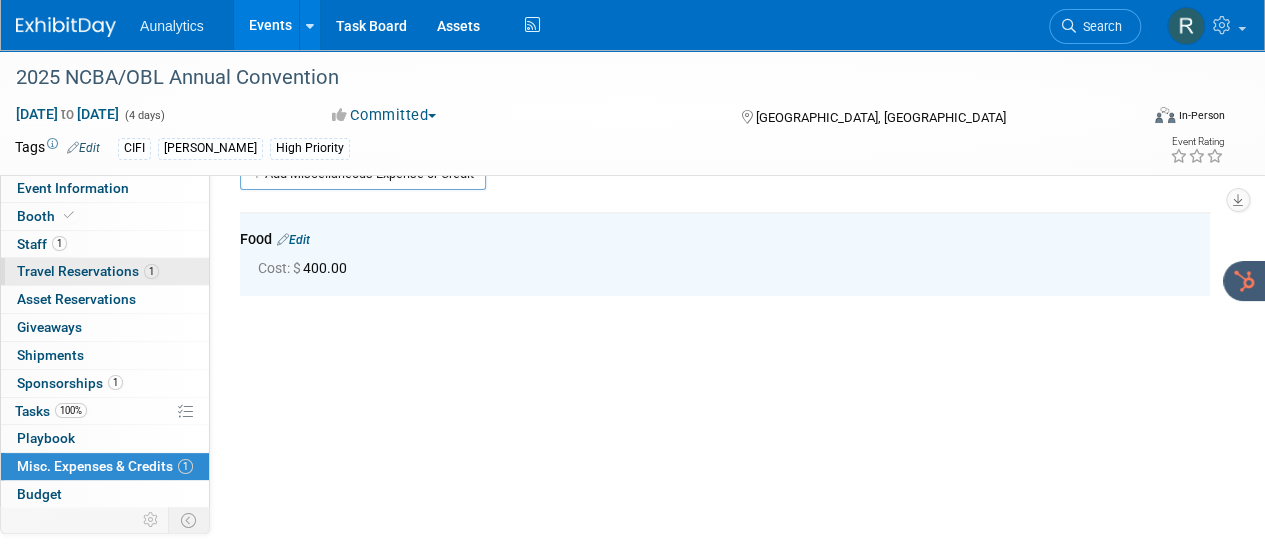 click on "1
Travel Reservations 1" at bounding box center [105, 271] 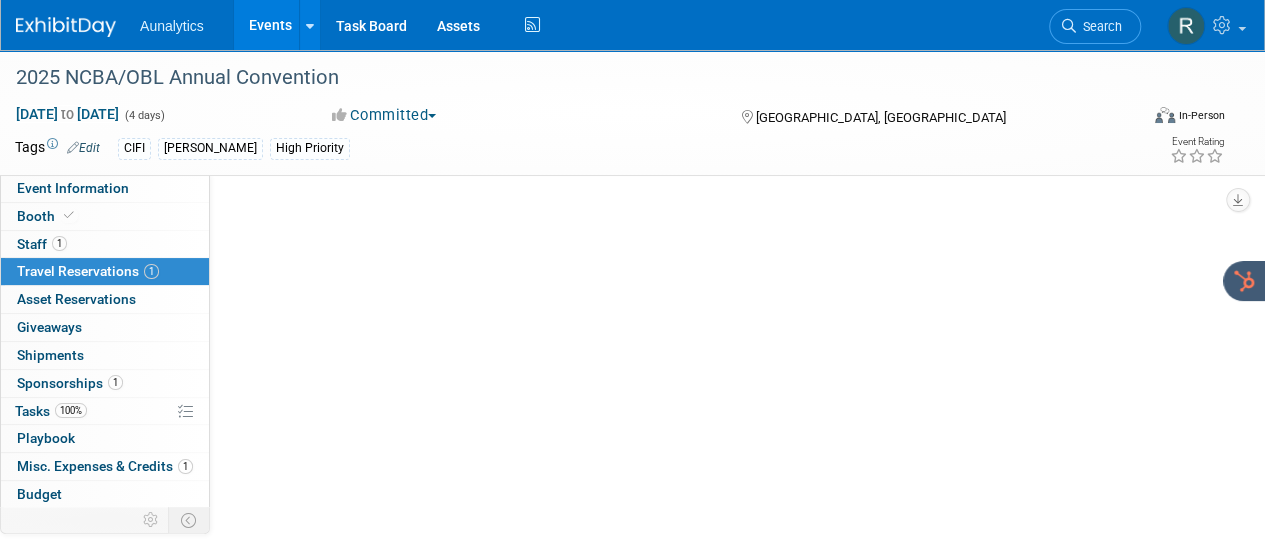 scroll, scrollTop: 0, scrollLeft: 0, axis: both 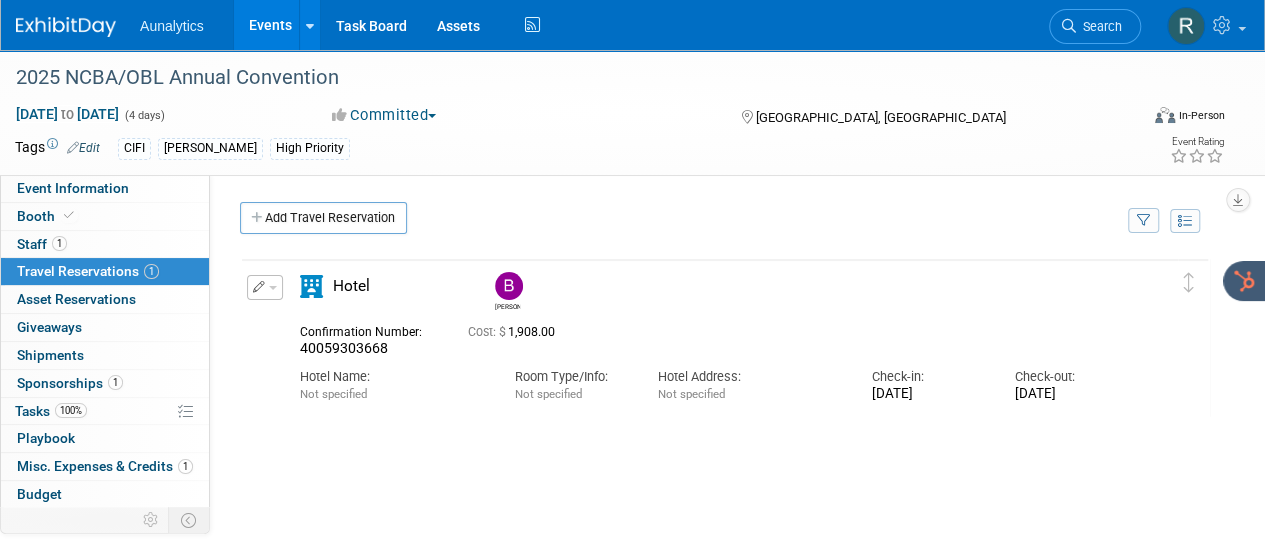 click on "Add Travel Reservation" at bounding box center [323, 218] 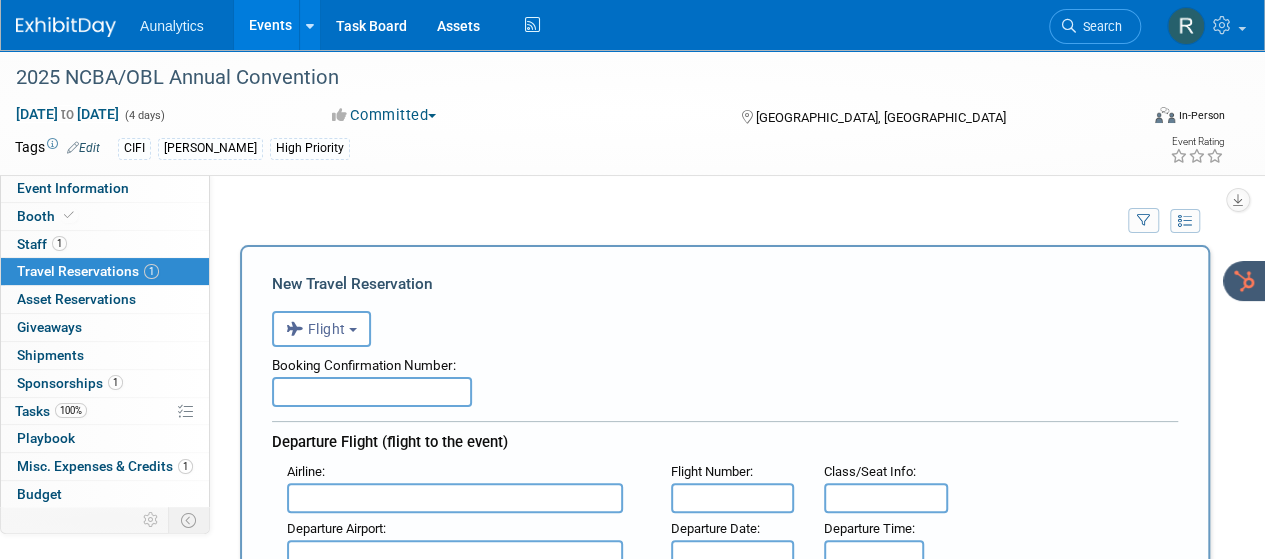 scroll, scrollTop: 0, scrollLeft: 0, axis: both 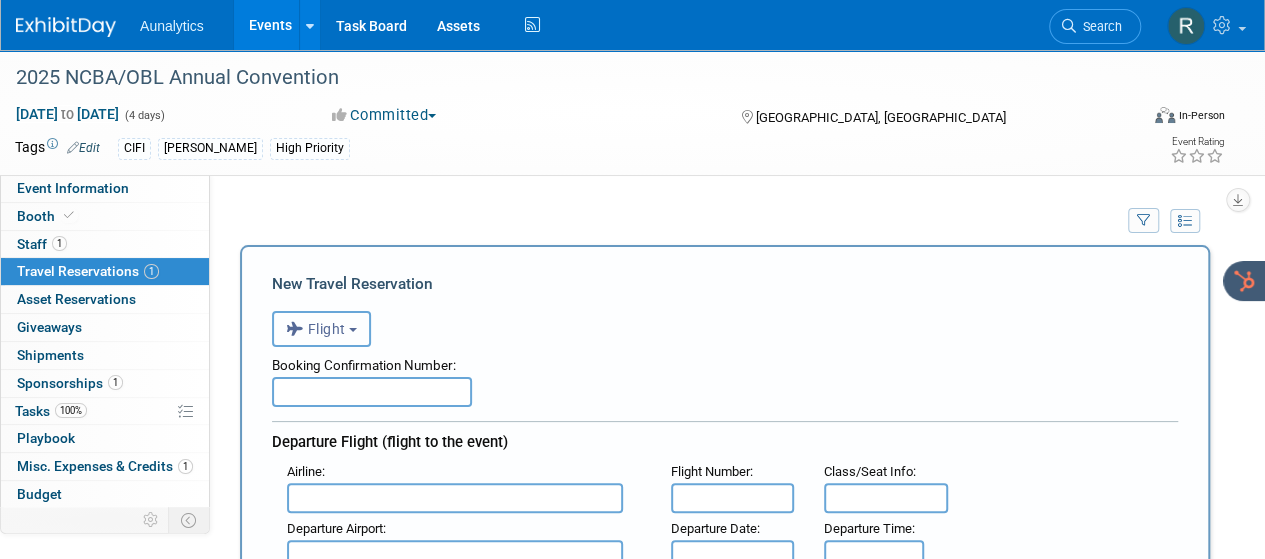 click on "Flight" at bounding box center (316, 329) 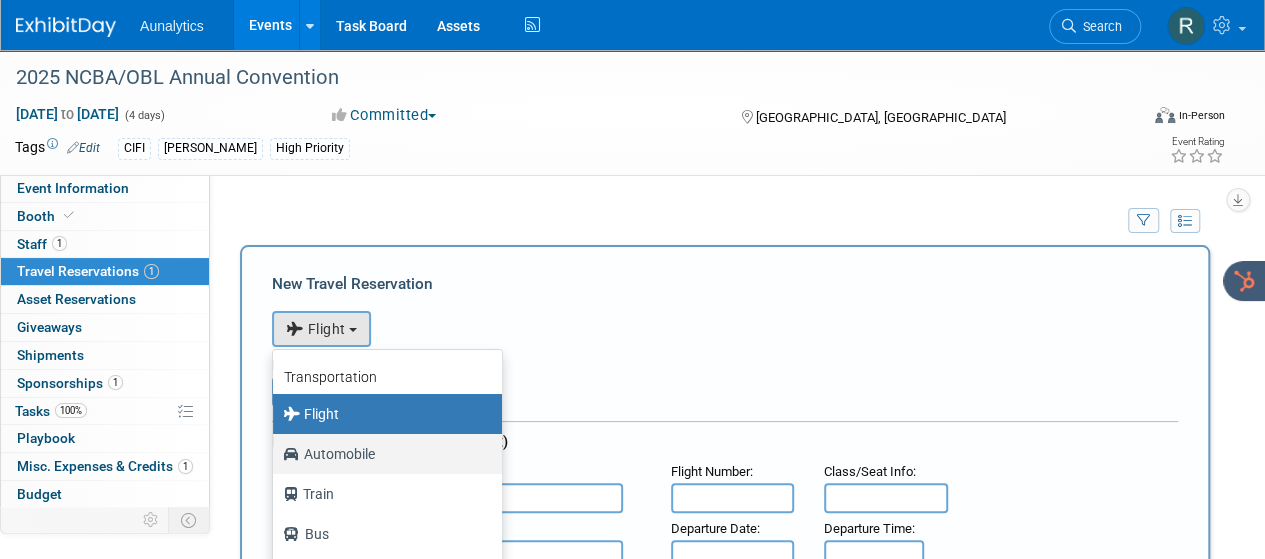 click on "Automobile" at bounding box center (382, 454) 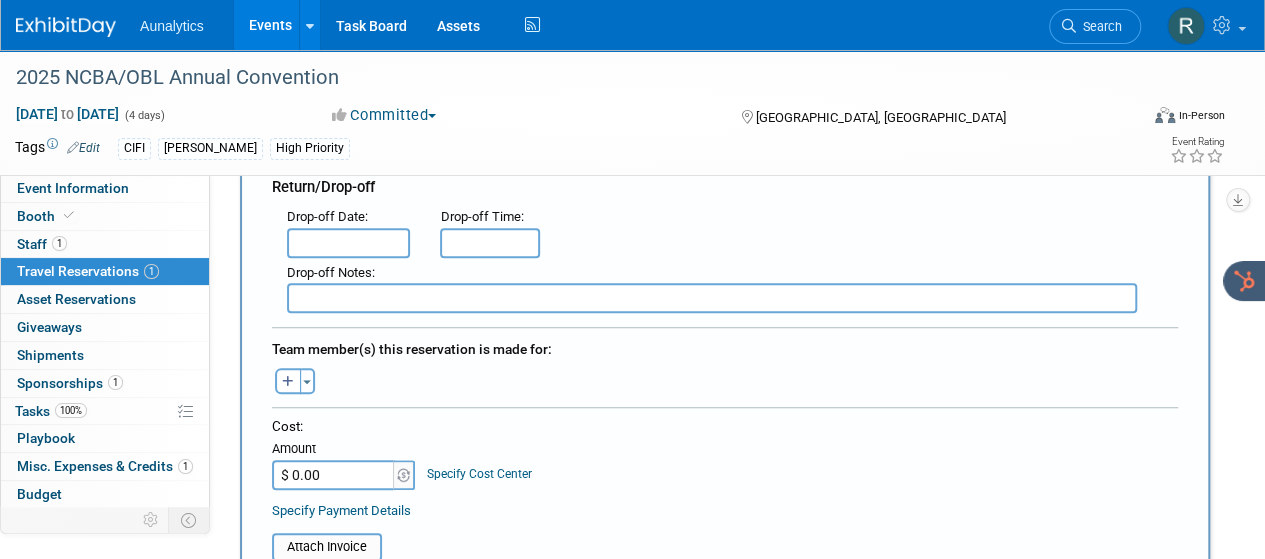 scroll, scrollTop: 600, scrollLeft: 0, axis: vertical 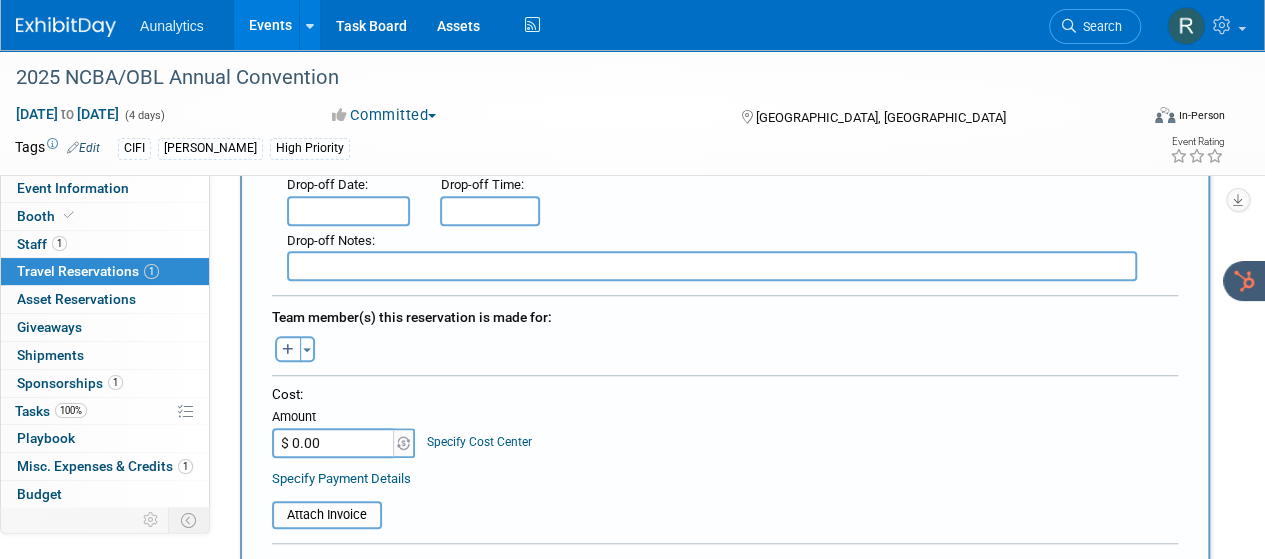 click at bounding box center [288, 350] 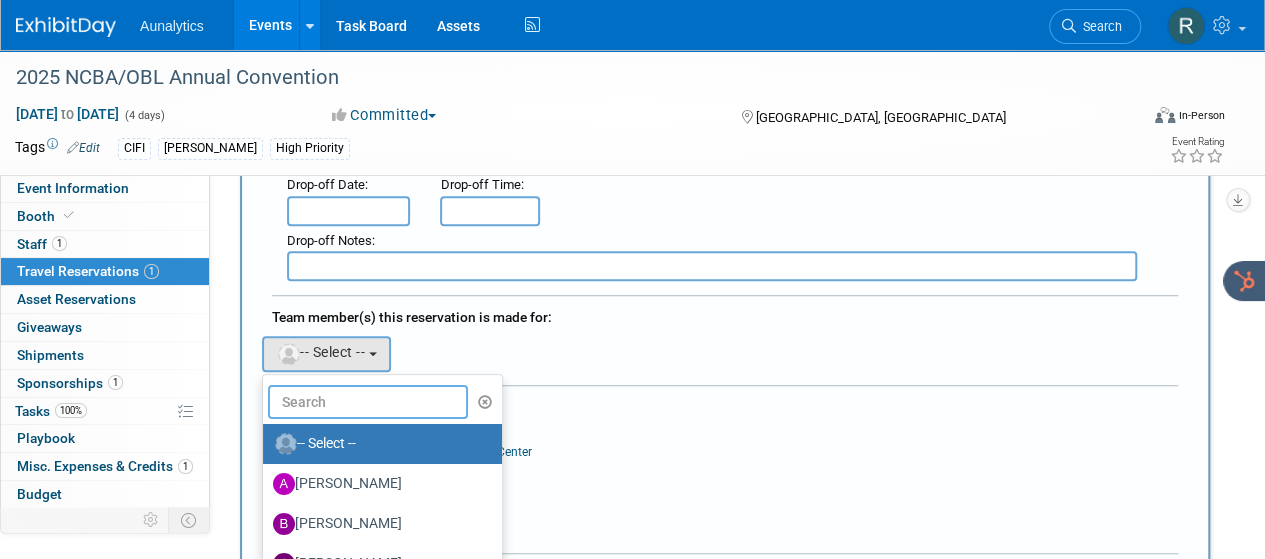 click at bounding box center (368, 402) 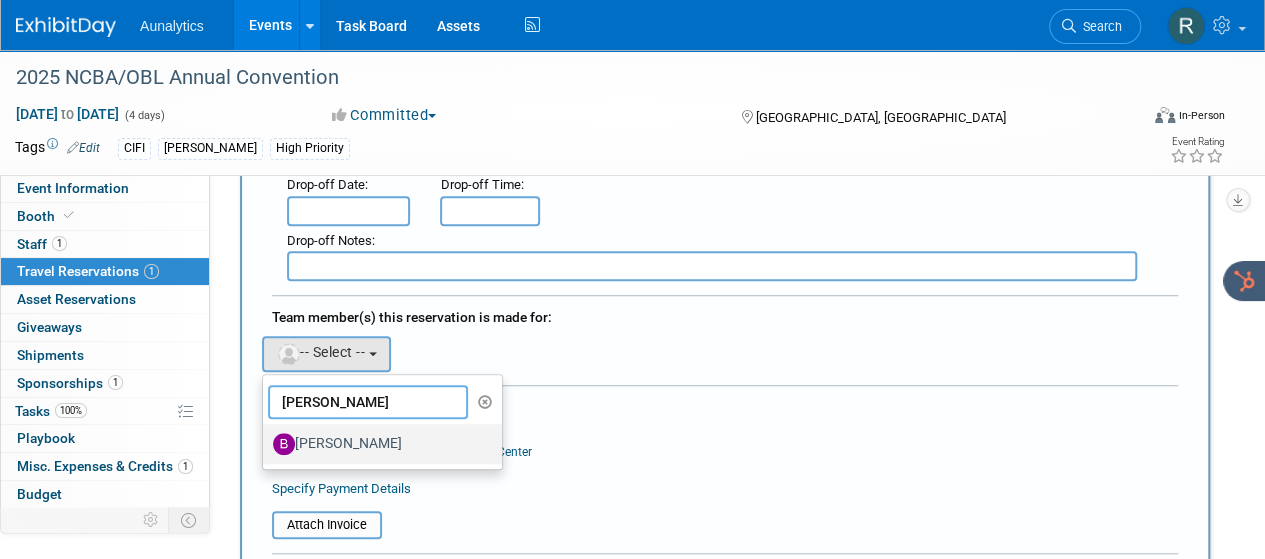 type on "[PERSON_NAME]" 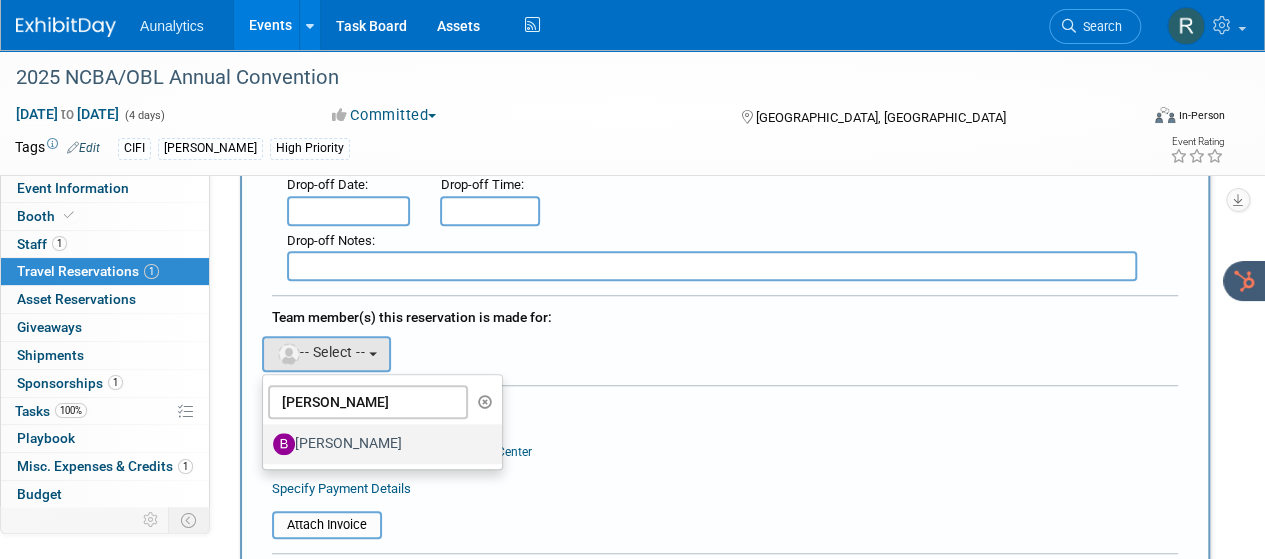 click on "[PERSON_NAME]" at bounding box center (377, 444) 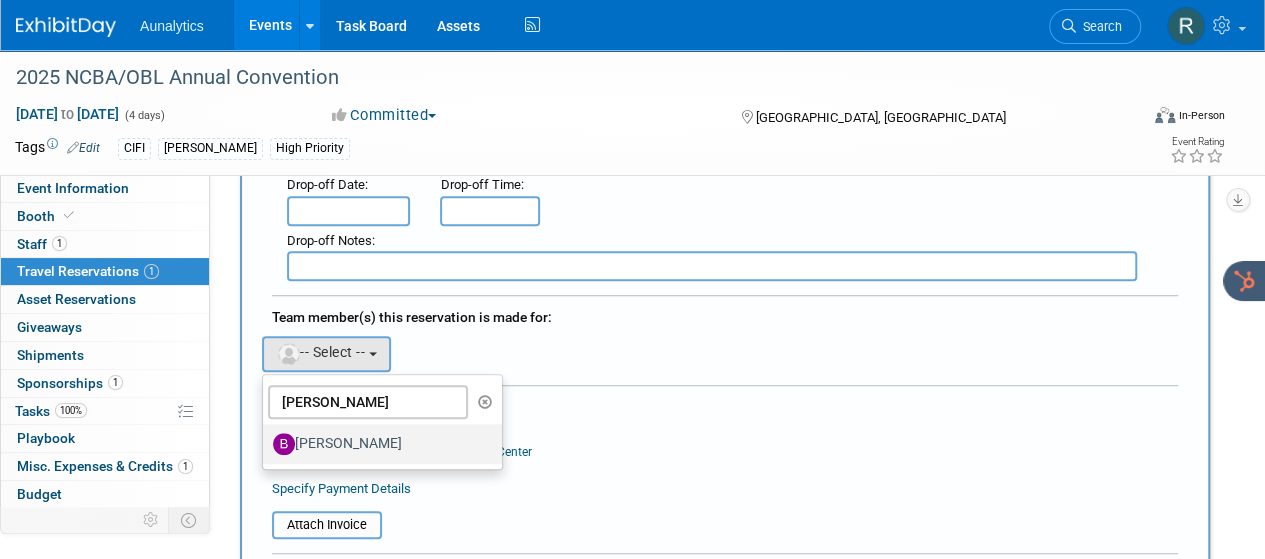 click on "[PERSON_NAME]" at bounding box center (259, 441) 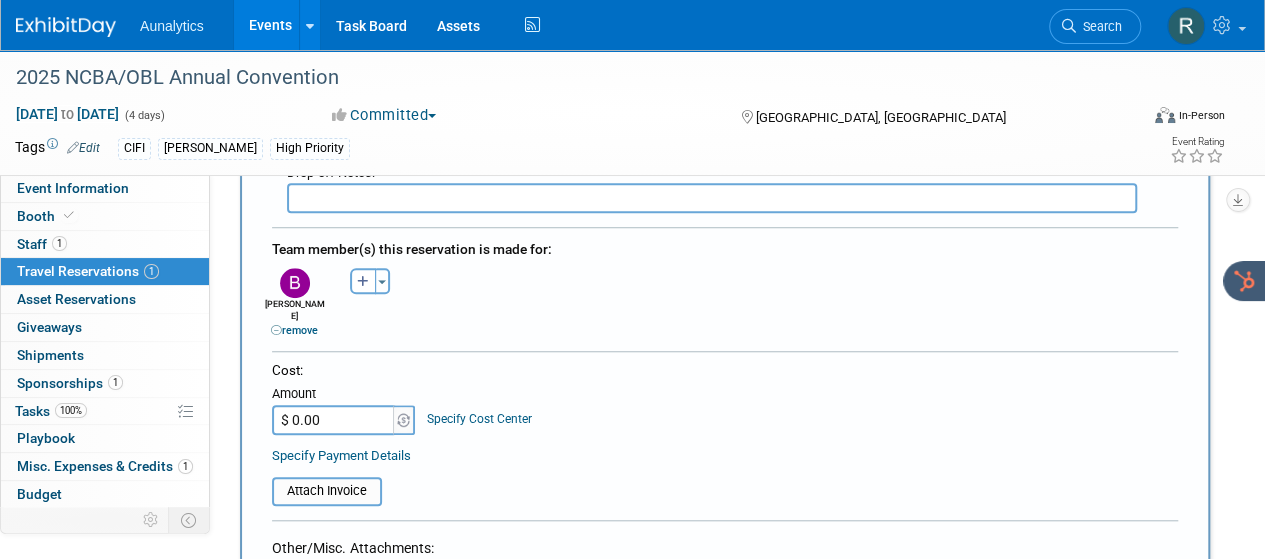 scroll, scrollTop: 700, scrollLeft: 0, axis: vertical 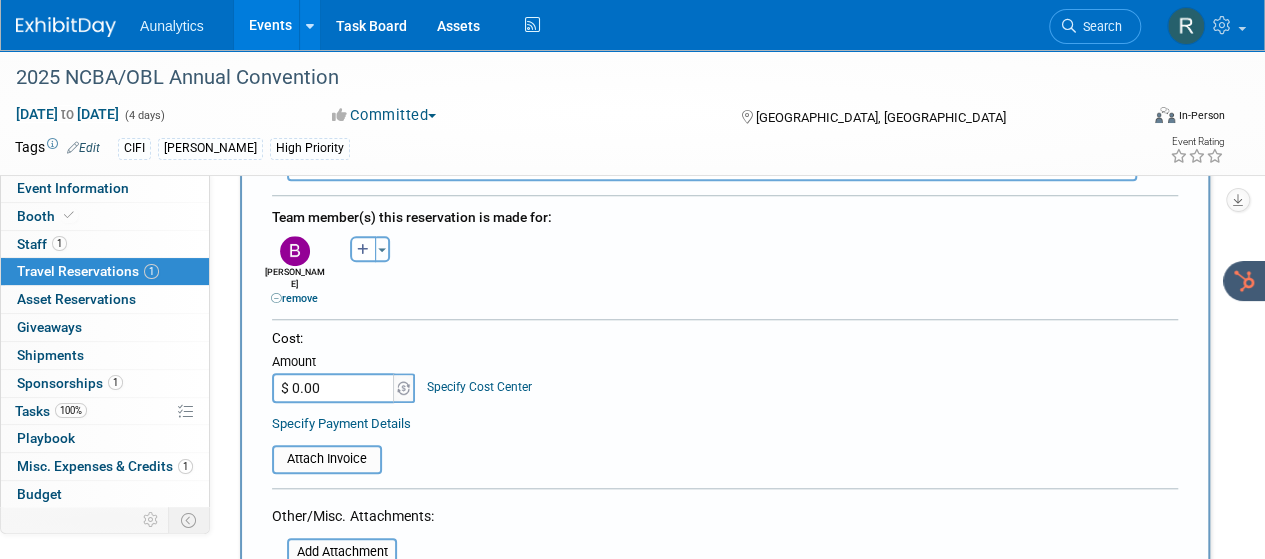 click on "$ 0.00" at bounding box center [334, 388] 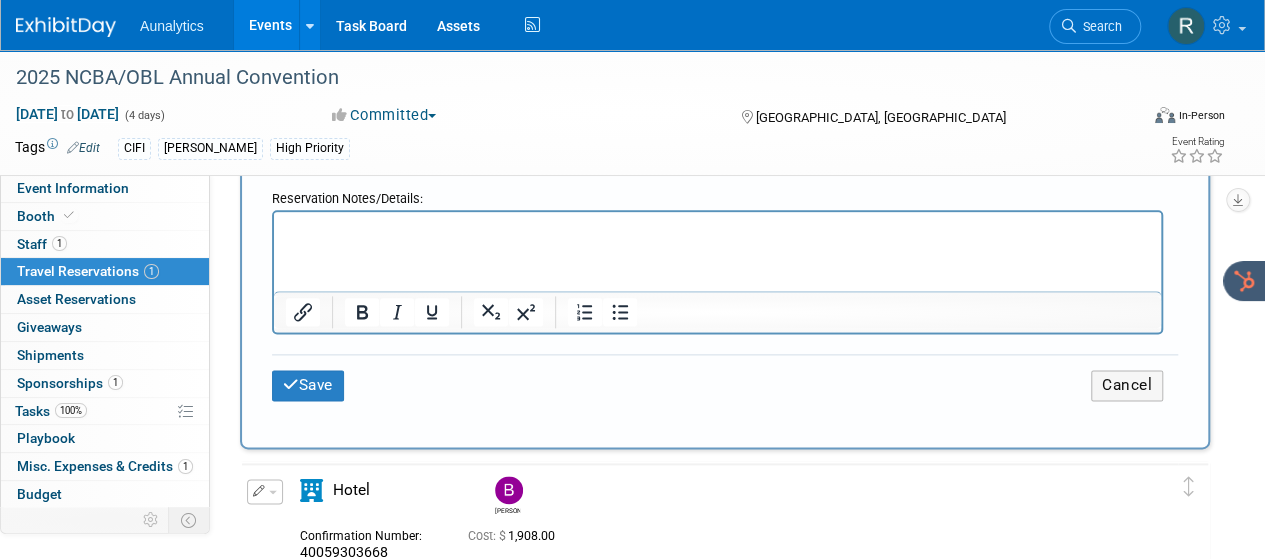scroll, scrollTop: 1300, scrollLeft: 0, axis: vertical 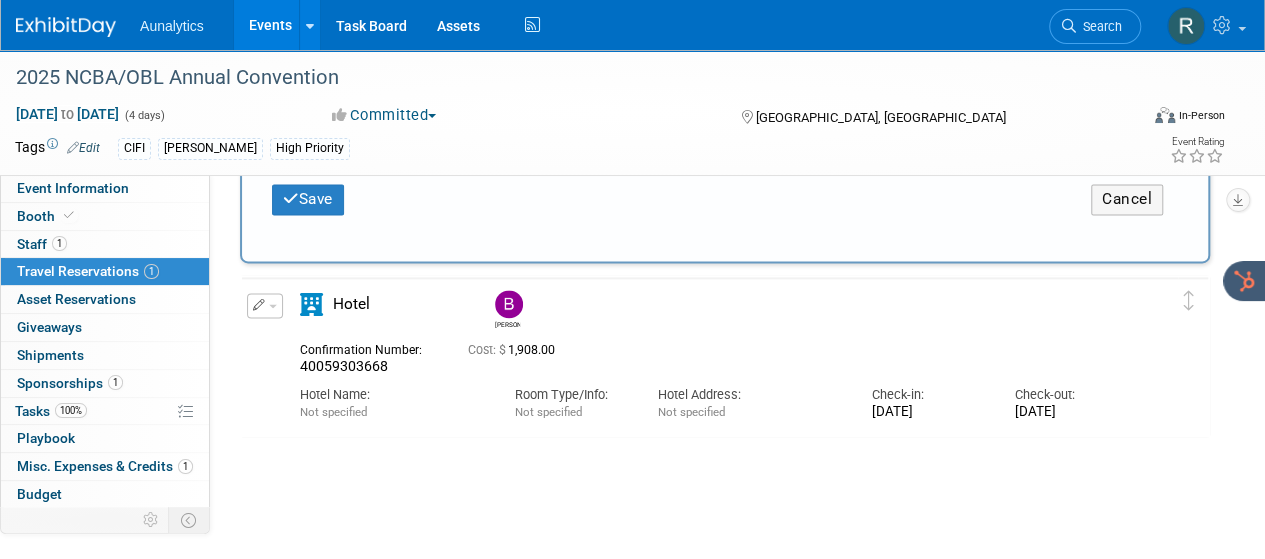 type on "$ 518.00" 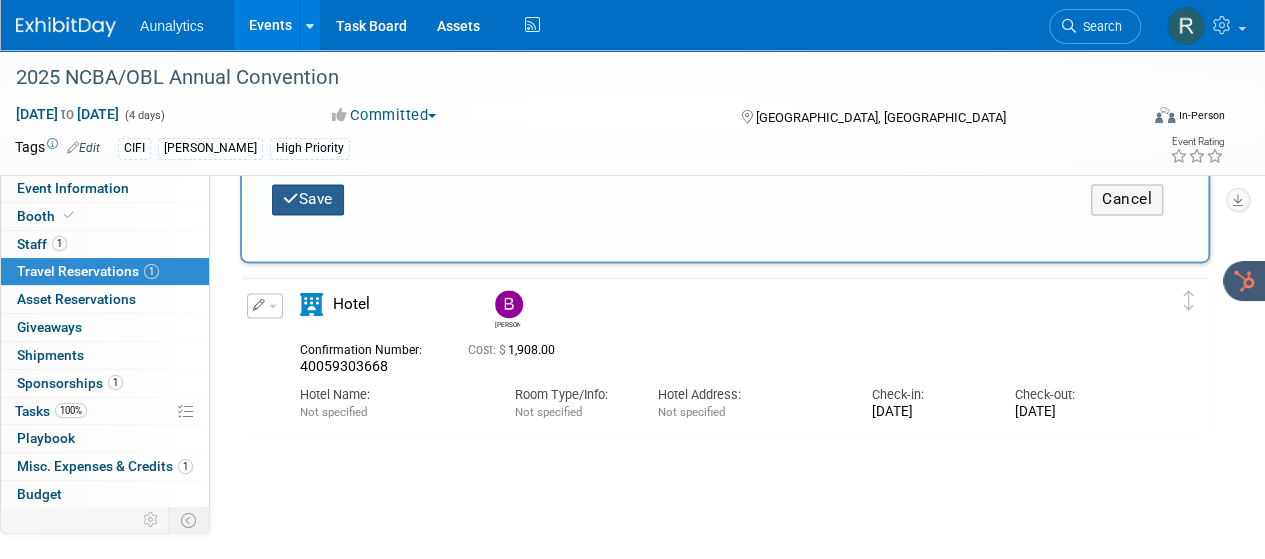 click on "Save" at bounding box center [308, 199] 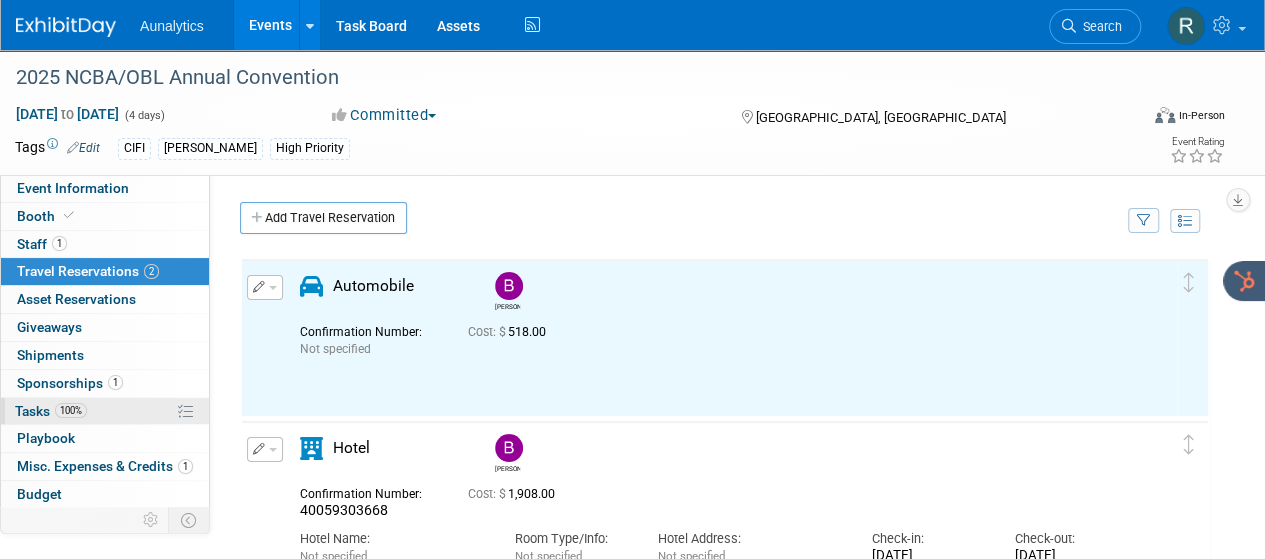 scroll, scrollTop: 0, scrollLeft: 0, axis: both 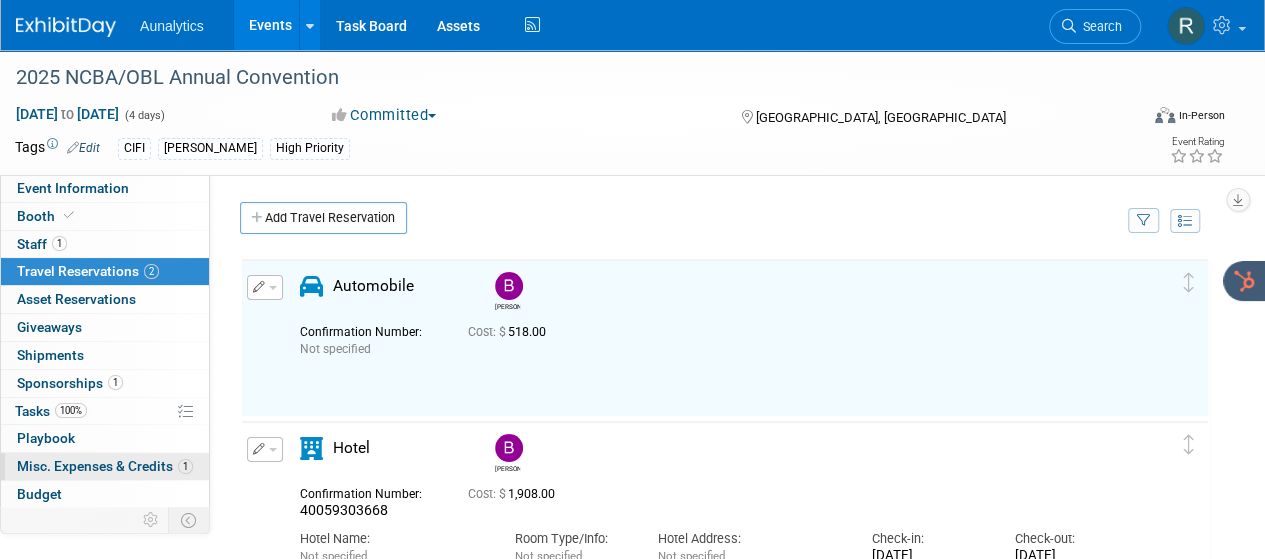 click on "Misc. Expenses & Credits 1" at bounding box center [105, 466] 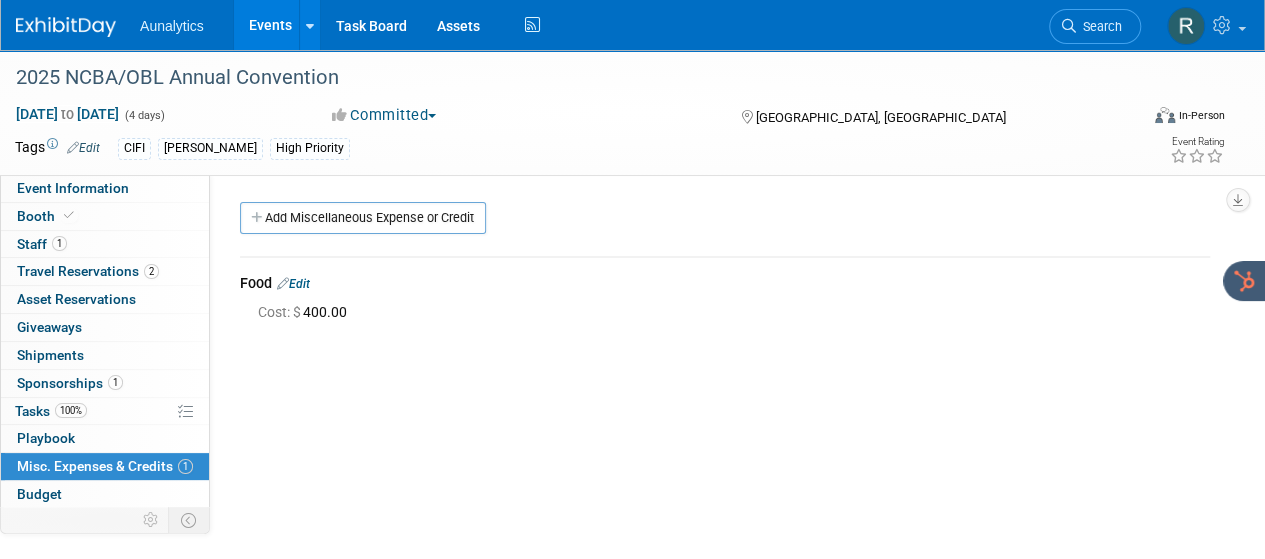 click on "Playbook 0" at bounding box center (46, 438) 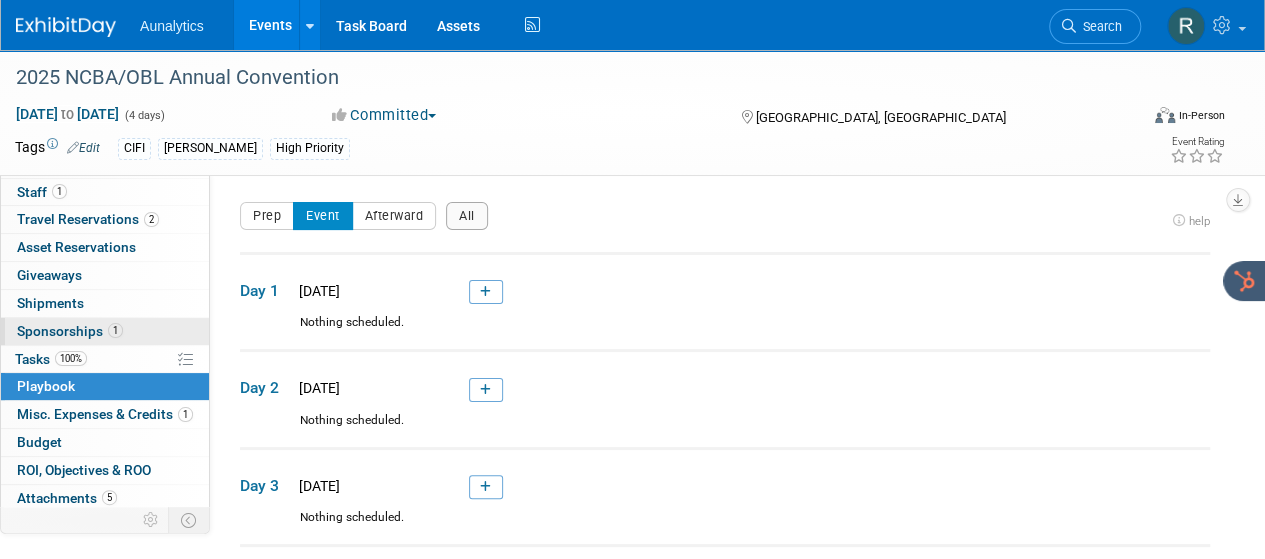 scroll, scrollTop: 80, scrollLeft: 0, axis: vertical 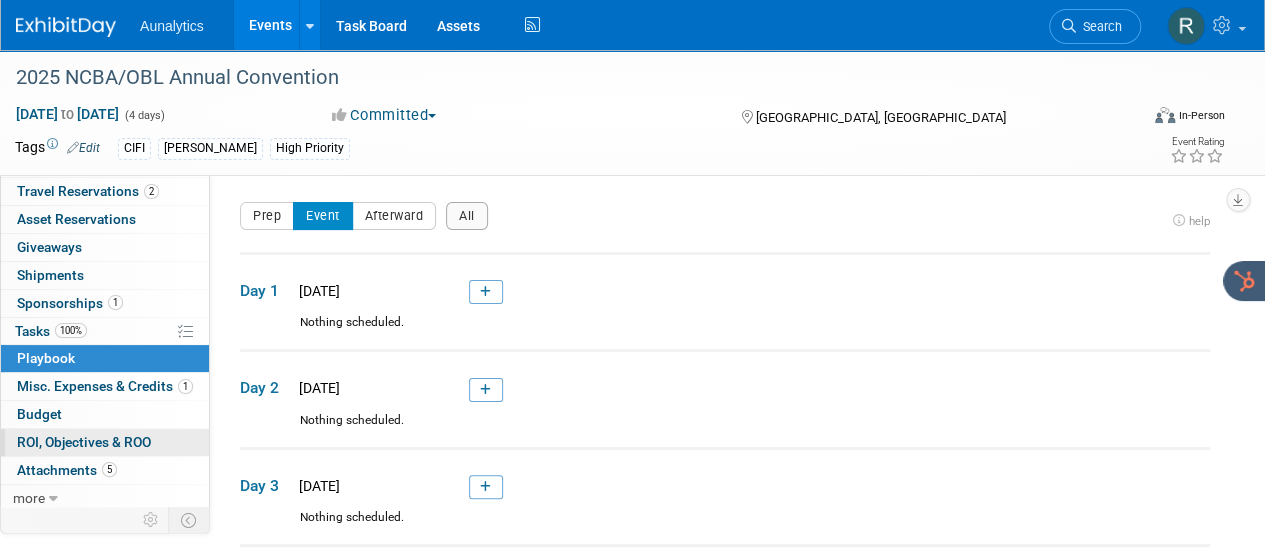 click on "ROI, Objectives & ROO 0" at bounding box center (84, 442) 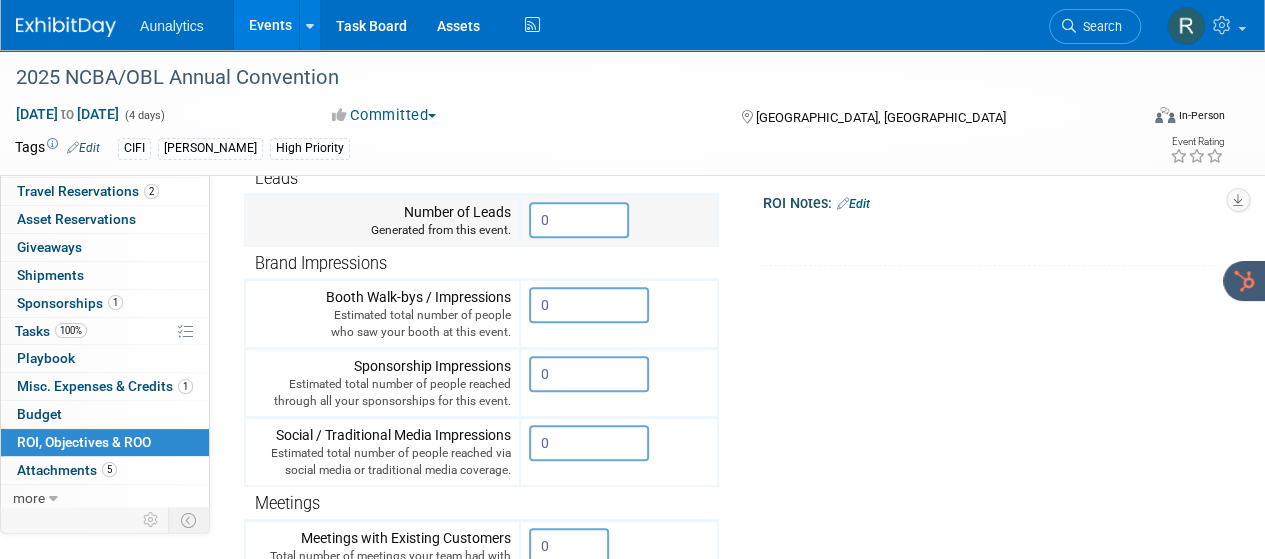scroll, scrollTop: 300, scrollLeft: 0, axis: vertical 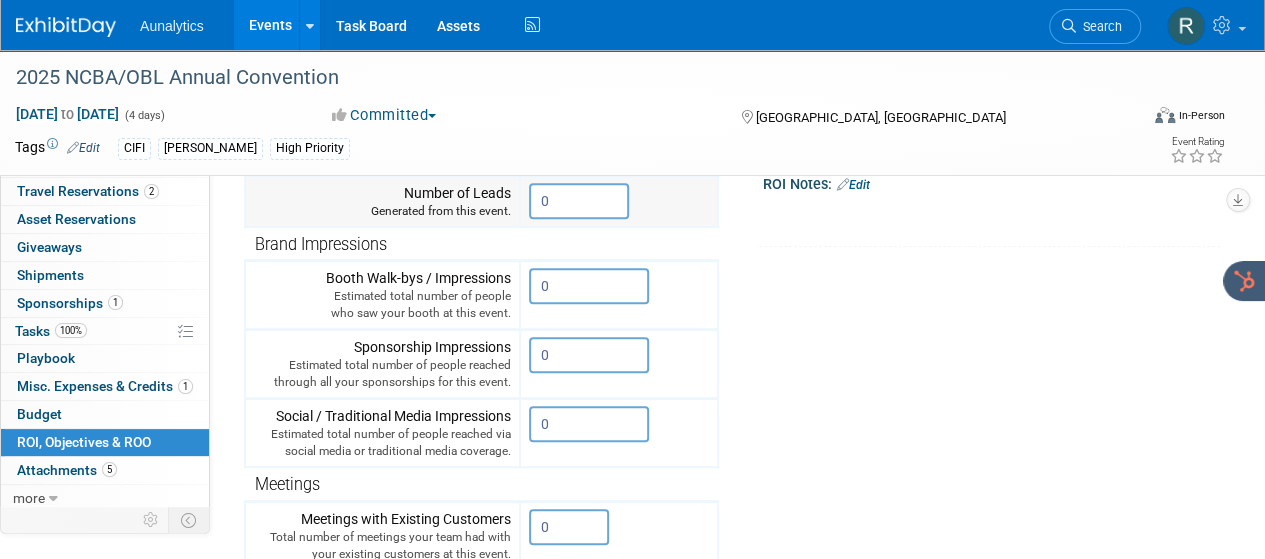 click on "0" at bounding box center (579, 201) 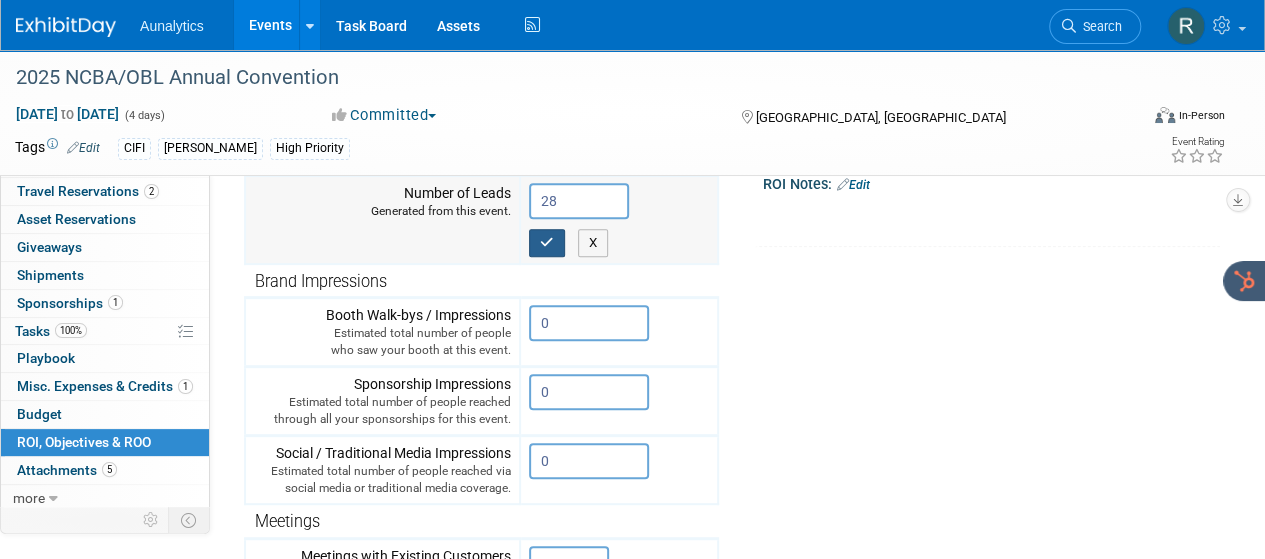 type on "28" 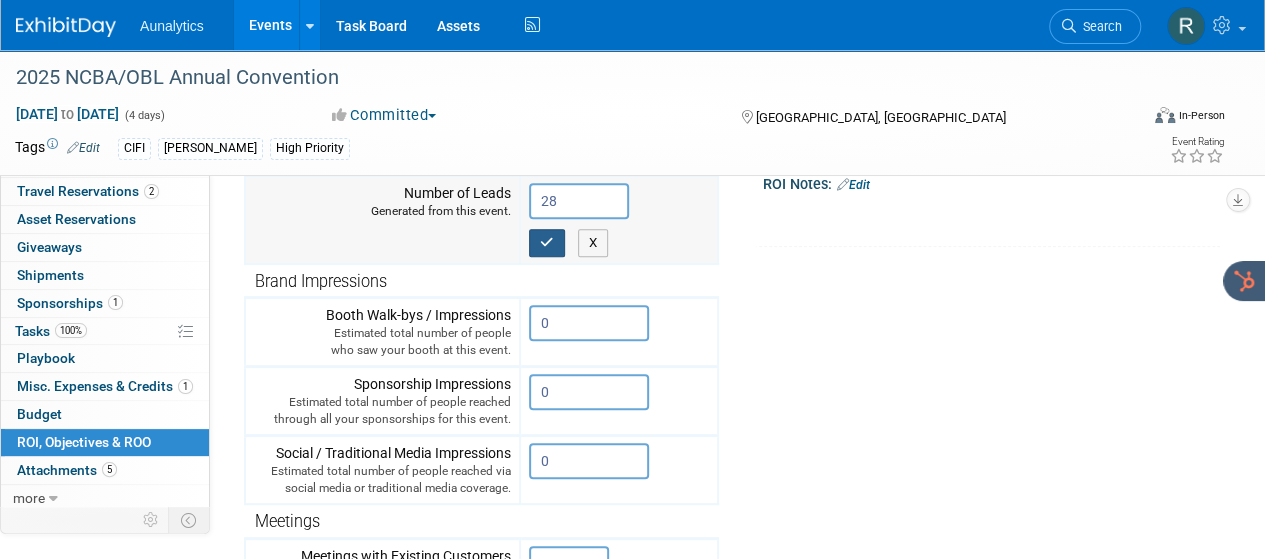 click at bounding box center (547, 242) 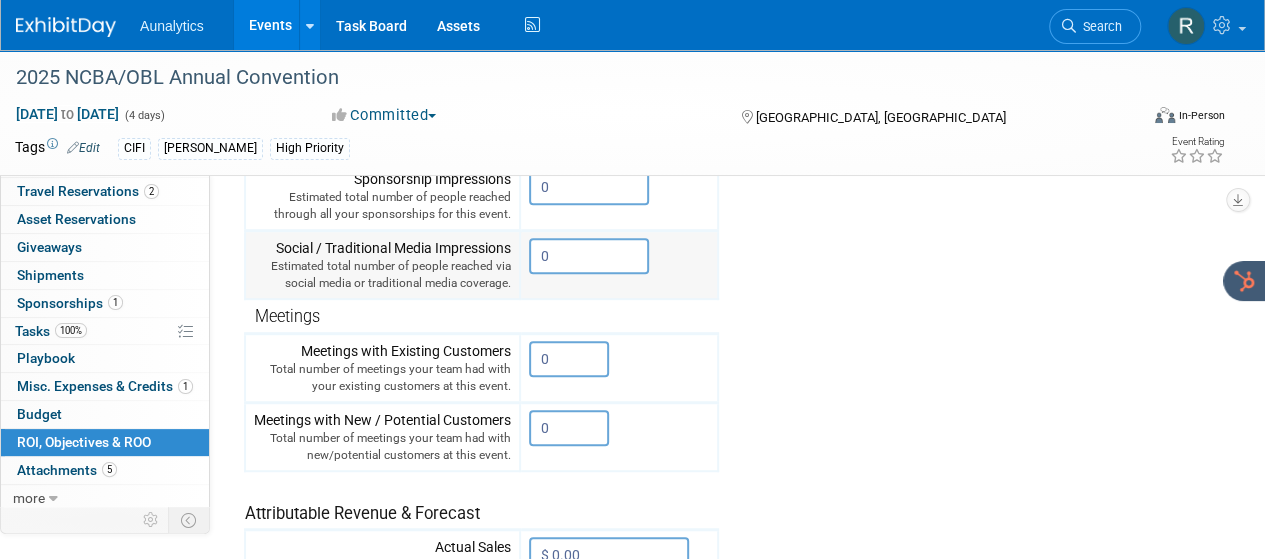 scroll, scrollTop: 500, scrollLeft: 0, axis: vertical 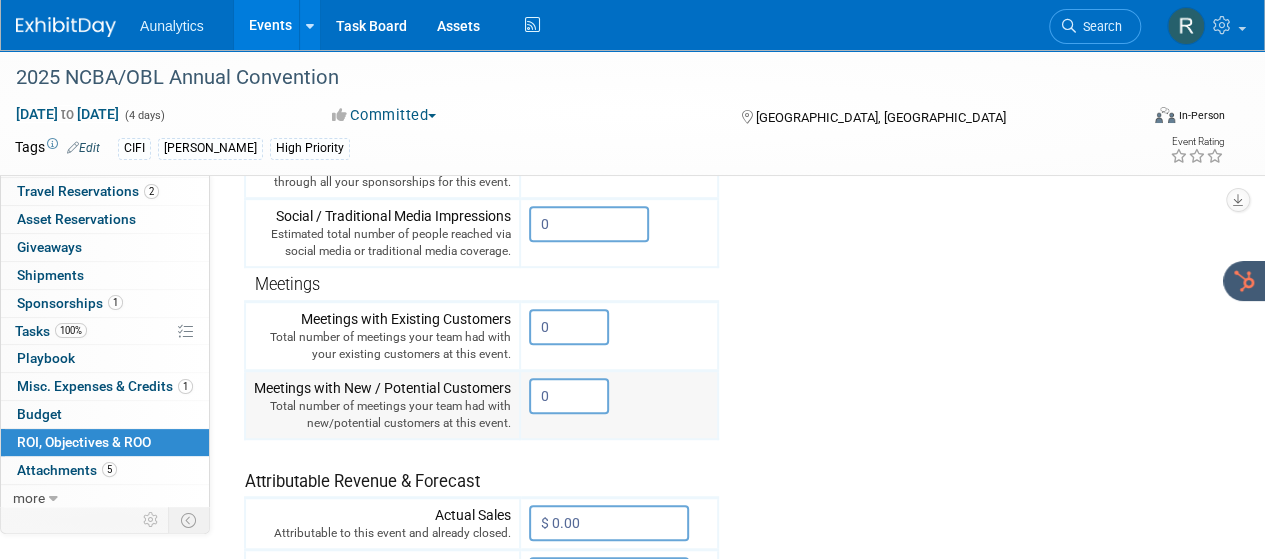 click on "0" at bounding box center [569, 396] 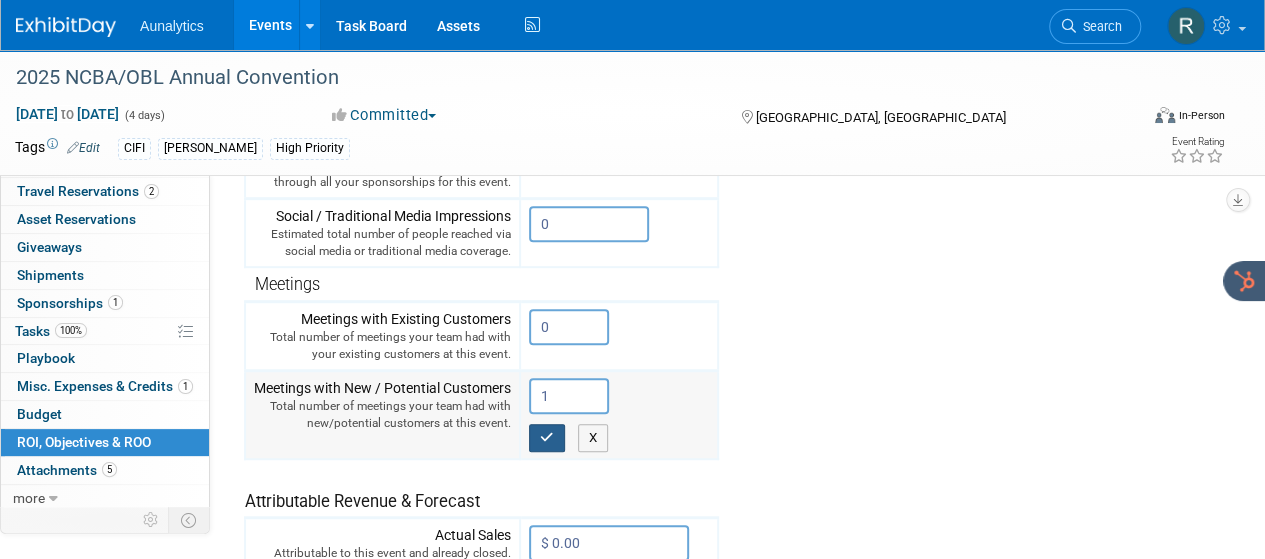 type on "1" 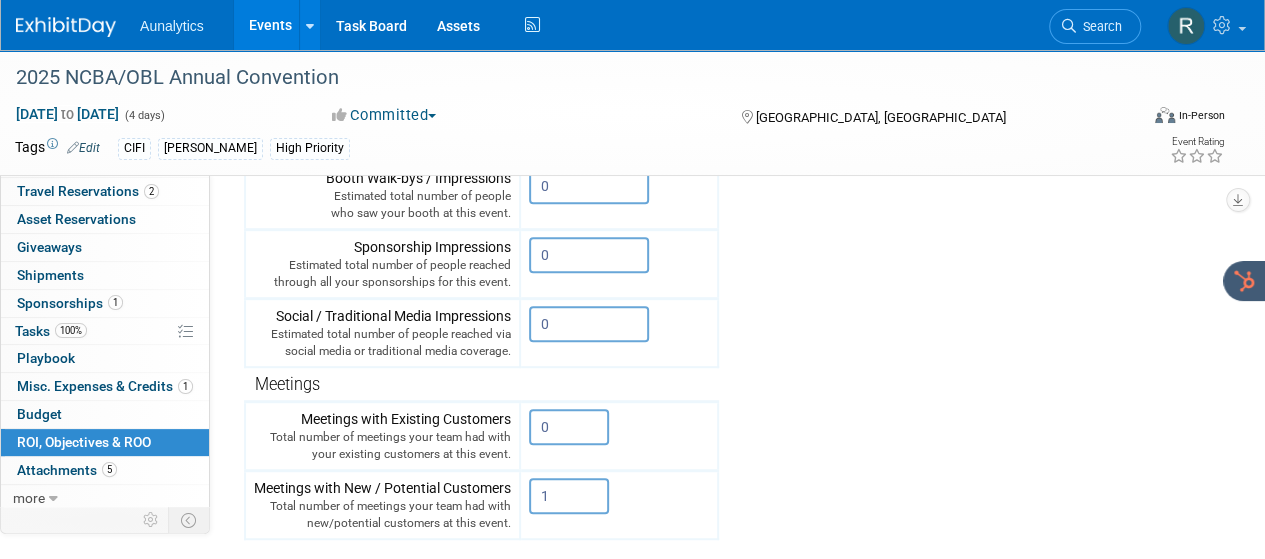 scroll, scrollTop: 215, scrollLeft: 0, axis: vertical 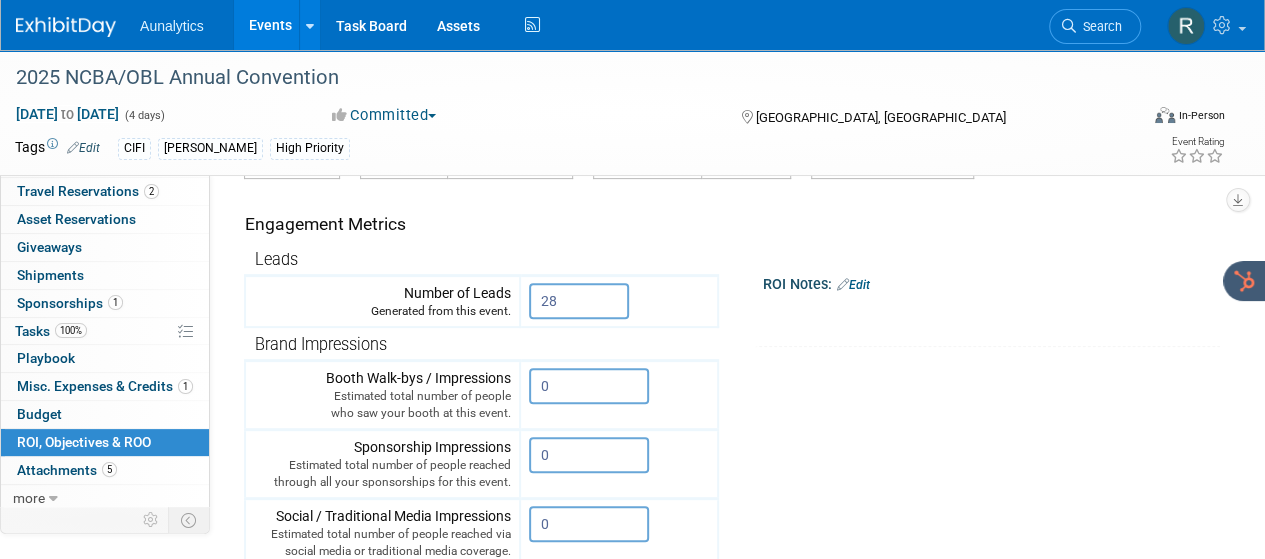 click on "Edit" at bounding box center (853, 285) 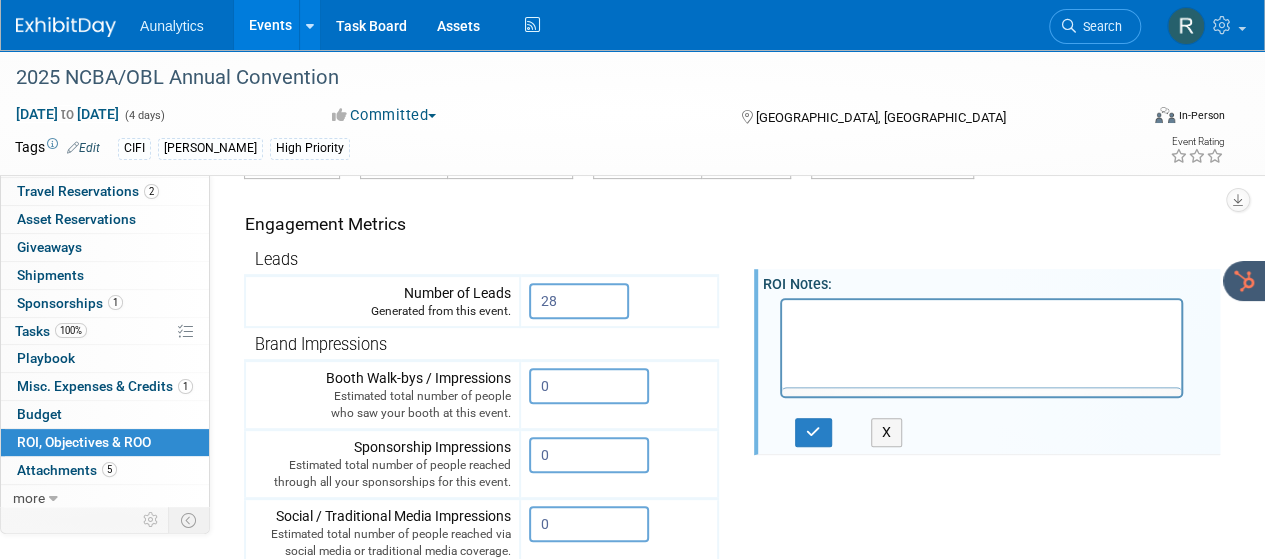 scroll, scrollTop: 0, scrollLeft: 0, axis: both 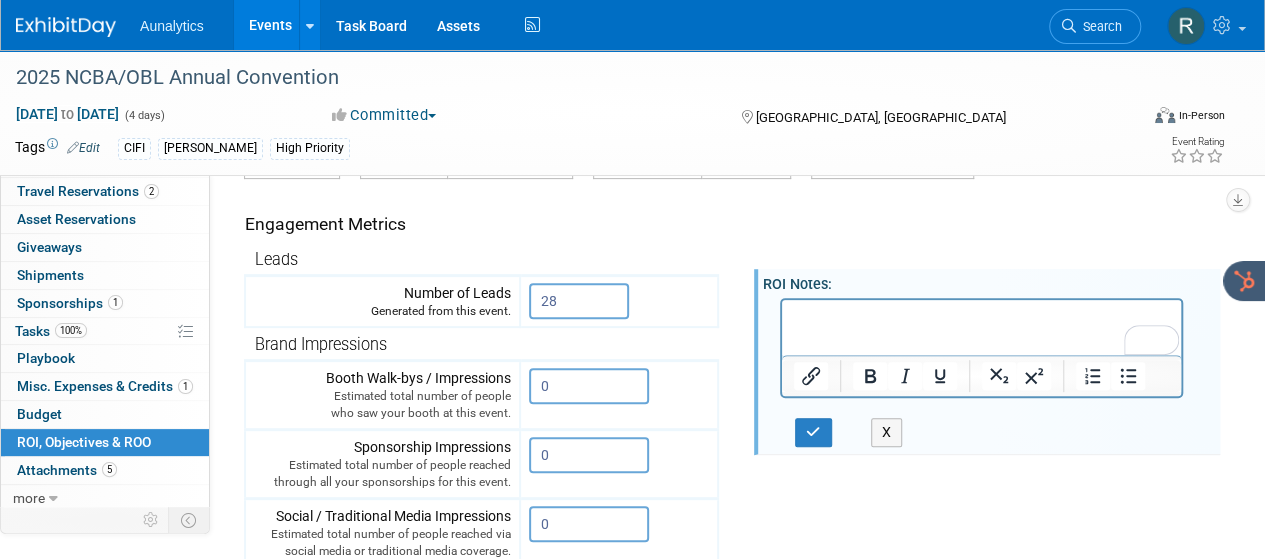 click at bounding box center (982, 317) 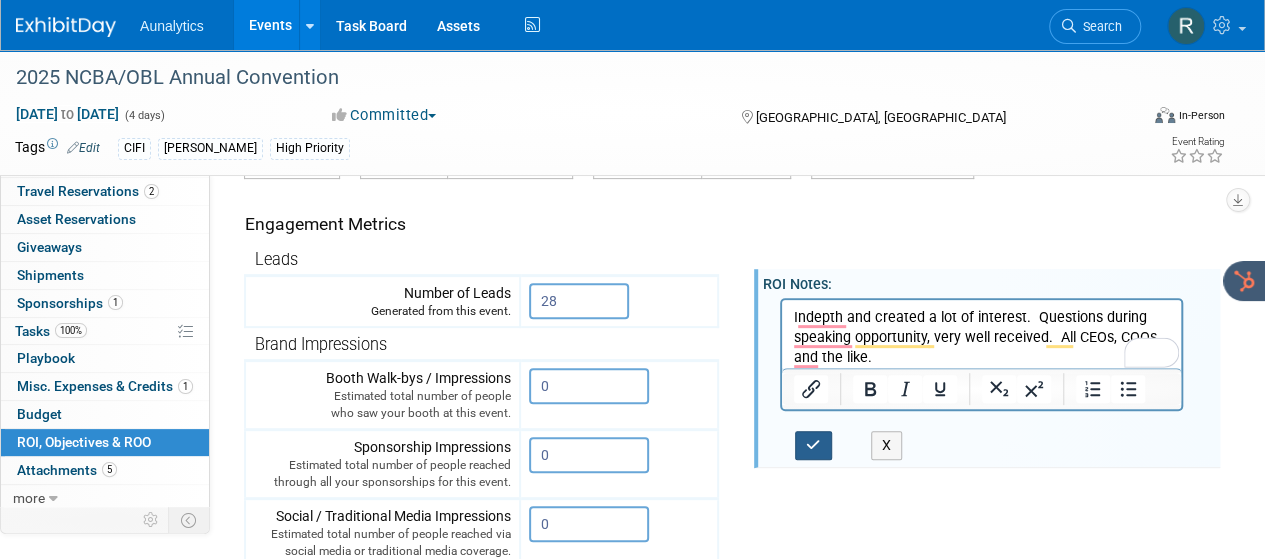 click at bounding box center (813, 445) 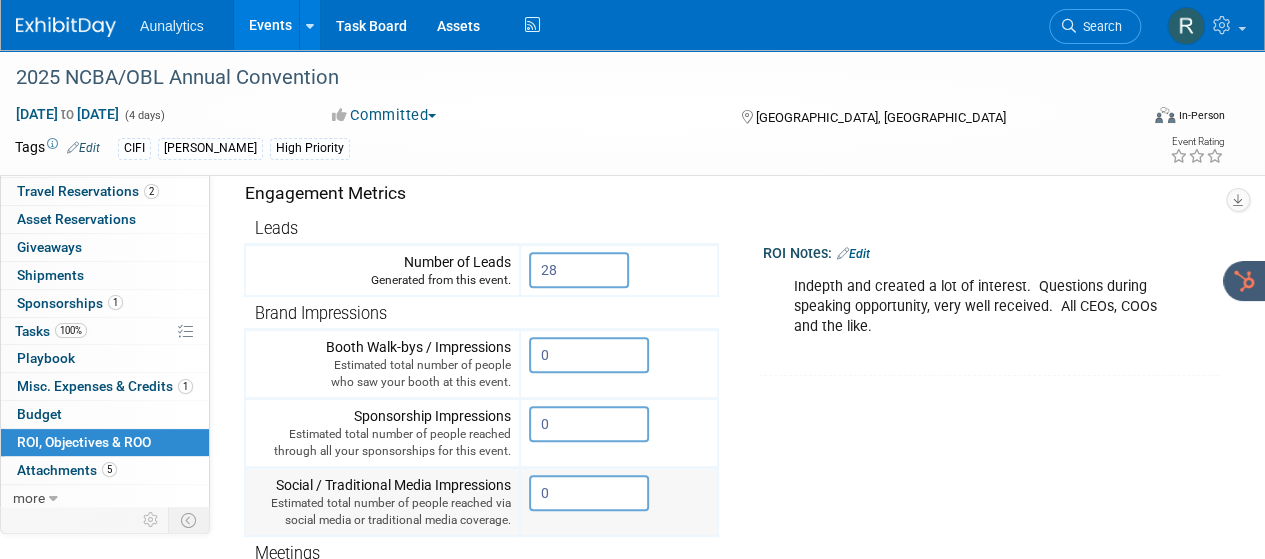scroll, scrollTop: 215, scrollLeft: 0, axis: vertical 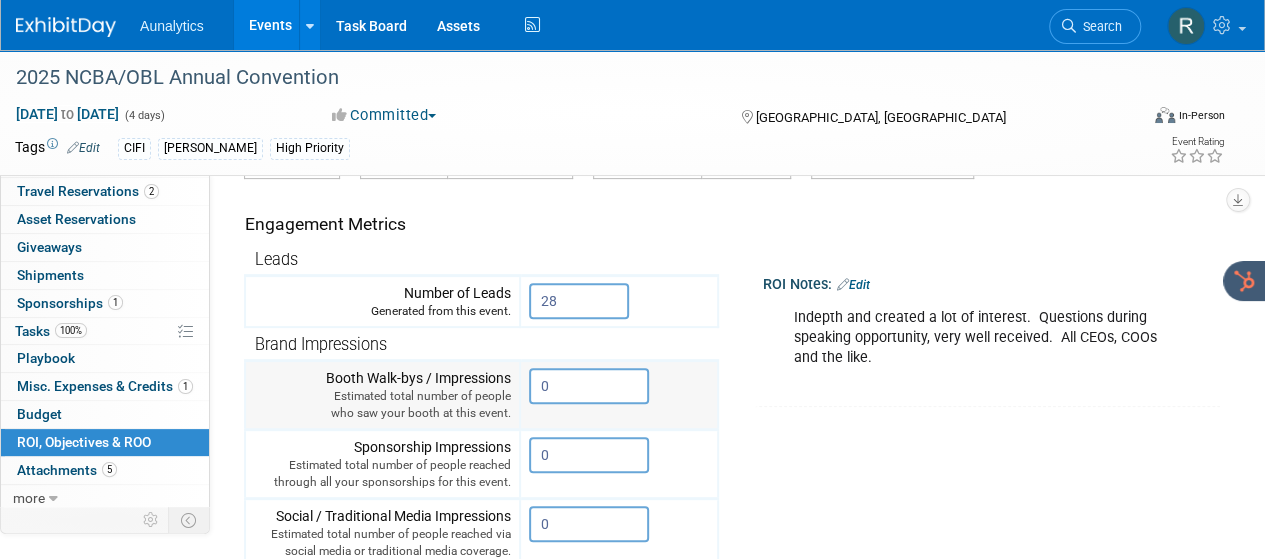click on "0" at bounding box center (589, 386) 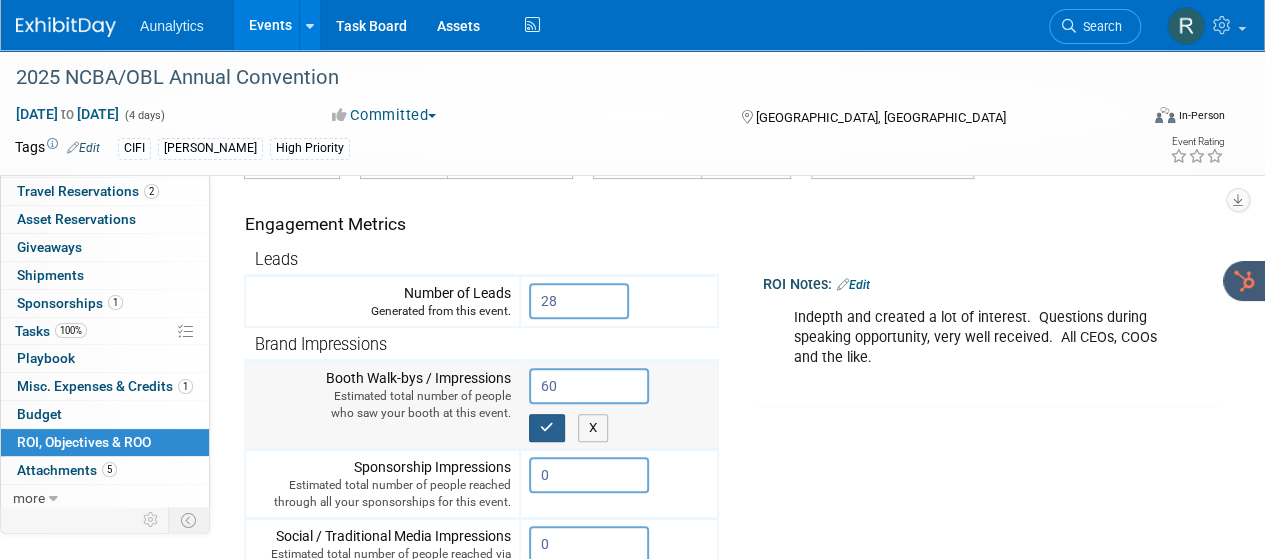type on "60" 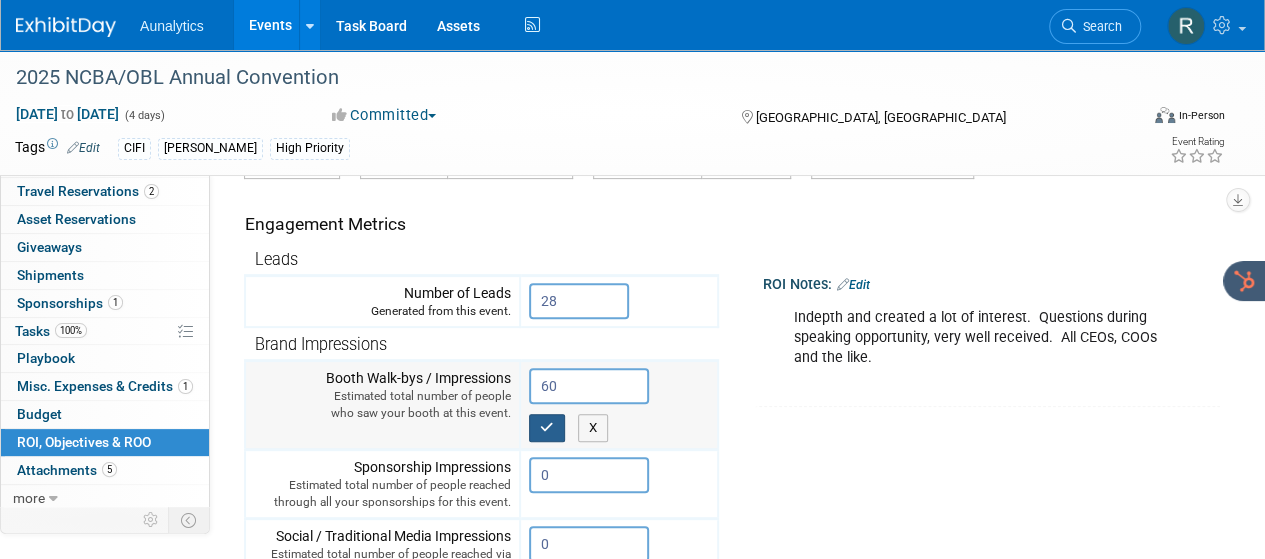 click at bounding box center (547, 427) 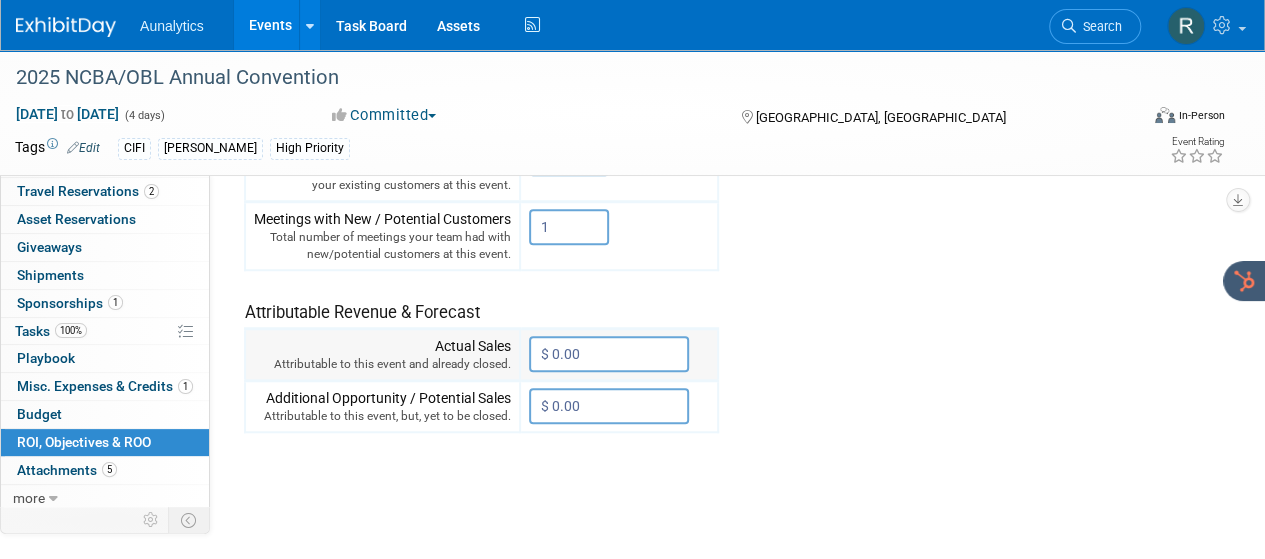 scroll, scrollTop: 715, scrollLeft: 0, axis: vertical 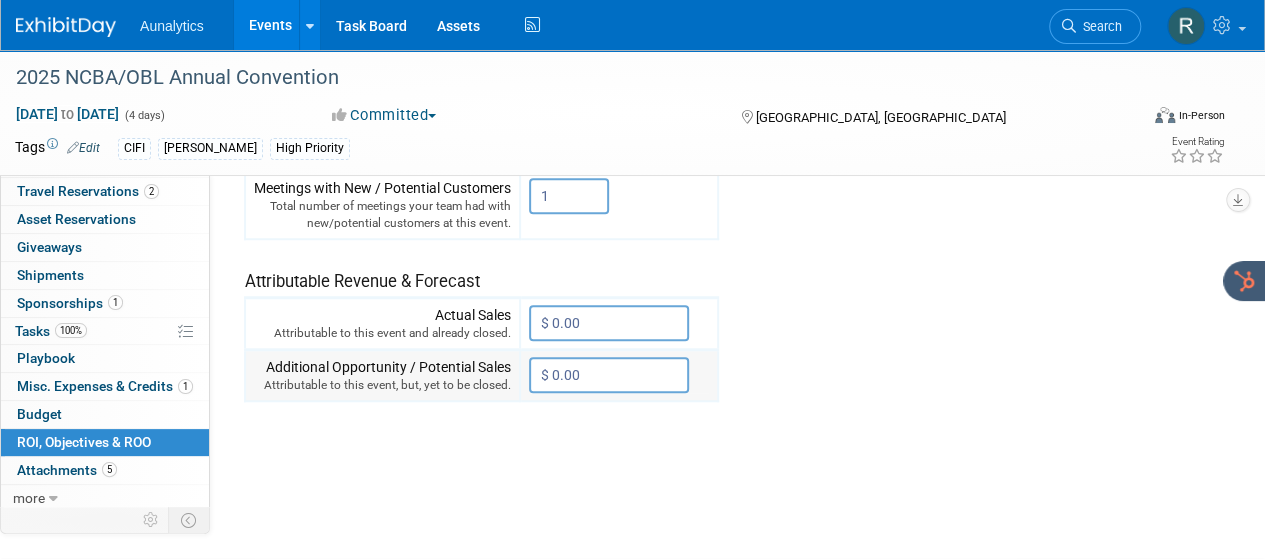 click on "$ 0.00" at bounding box center [609, 375] 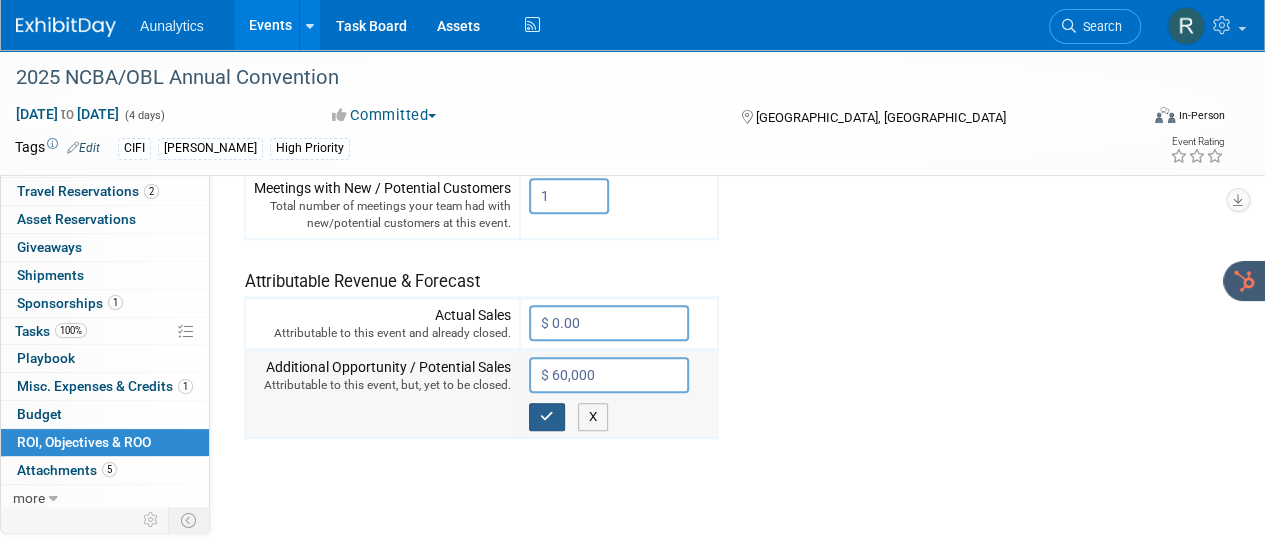 type on "$ 60,000.00" 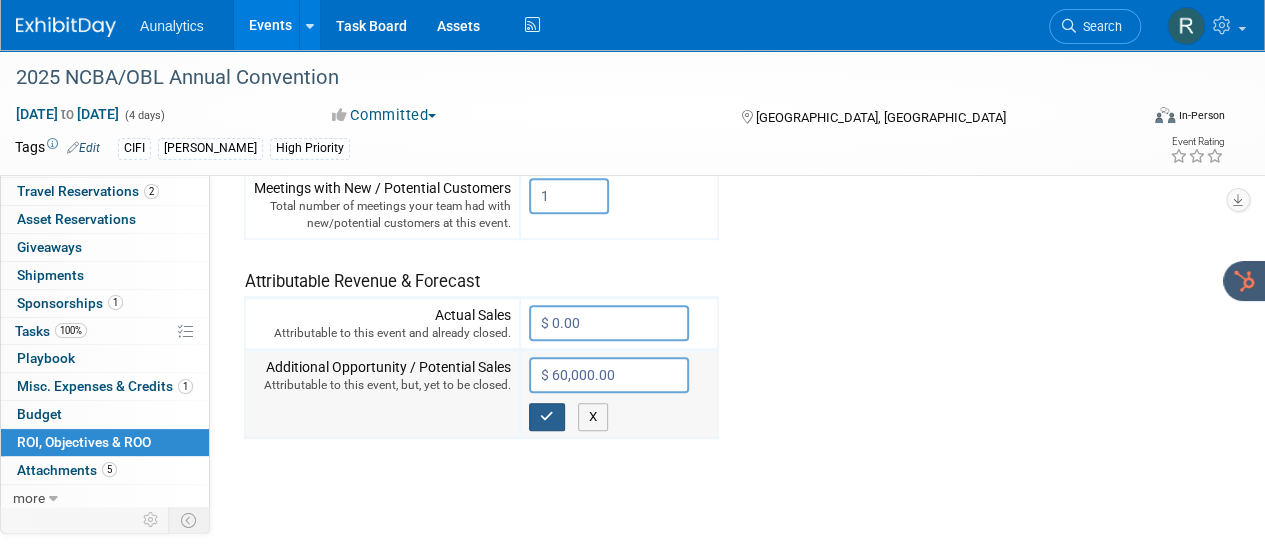 click at bounding box center (547, 416) 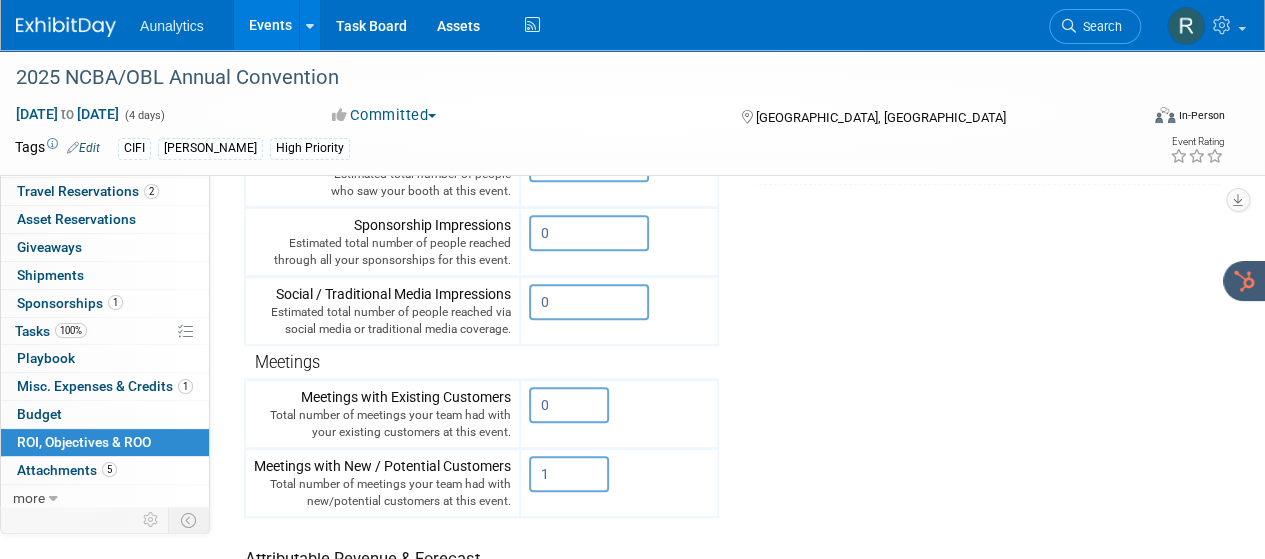 scroll, scrollTop: 415, scrollLeft: 0, axis: vertical 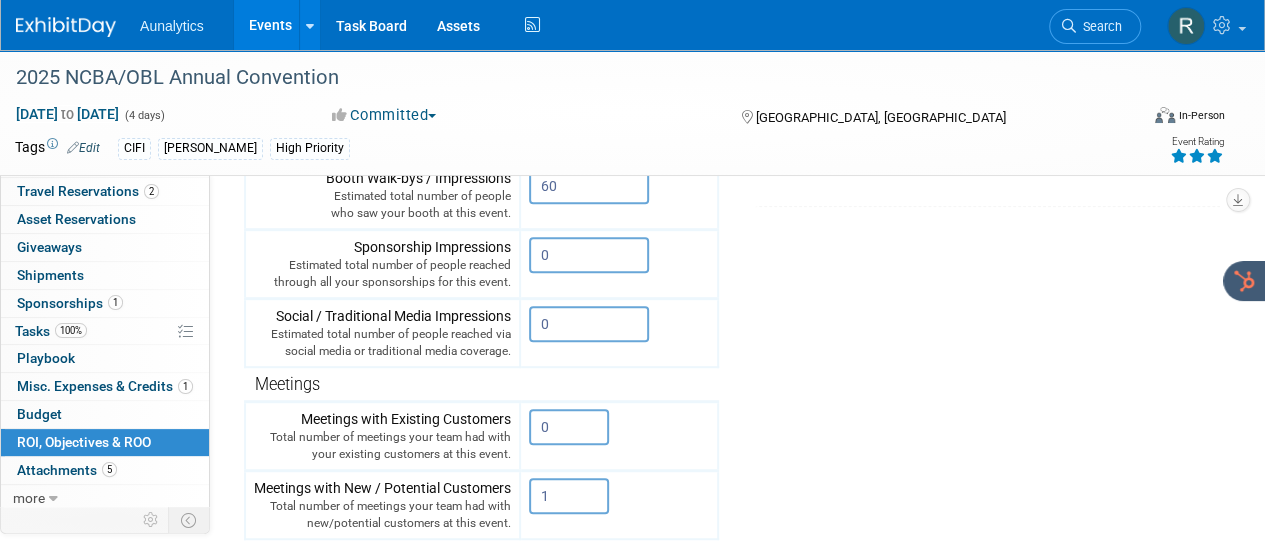 click at bounding box center (1215, 156) 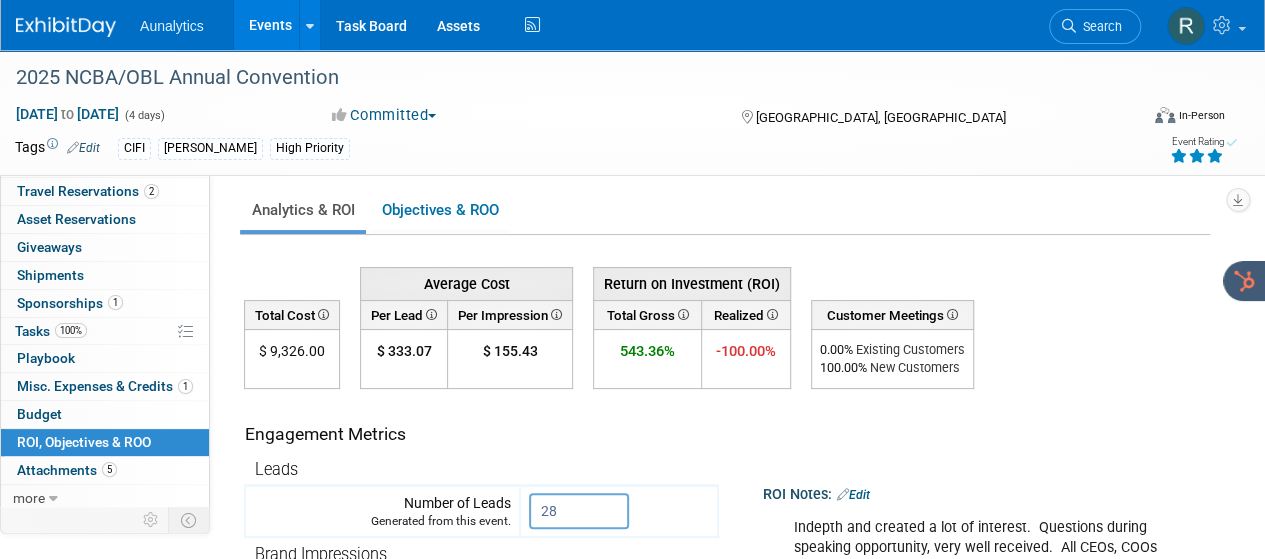 scroll, scrollTop: 0, scrollLeft: 0, axis: both 